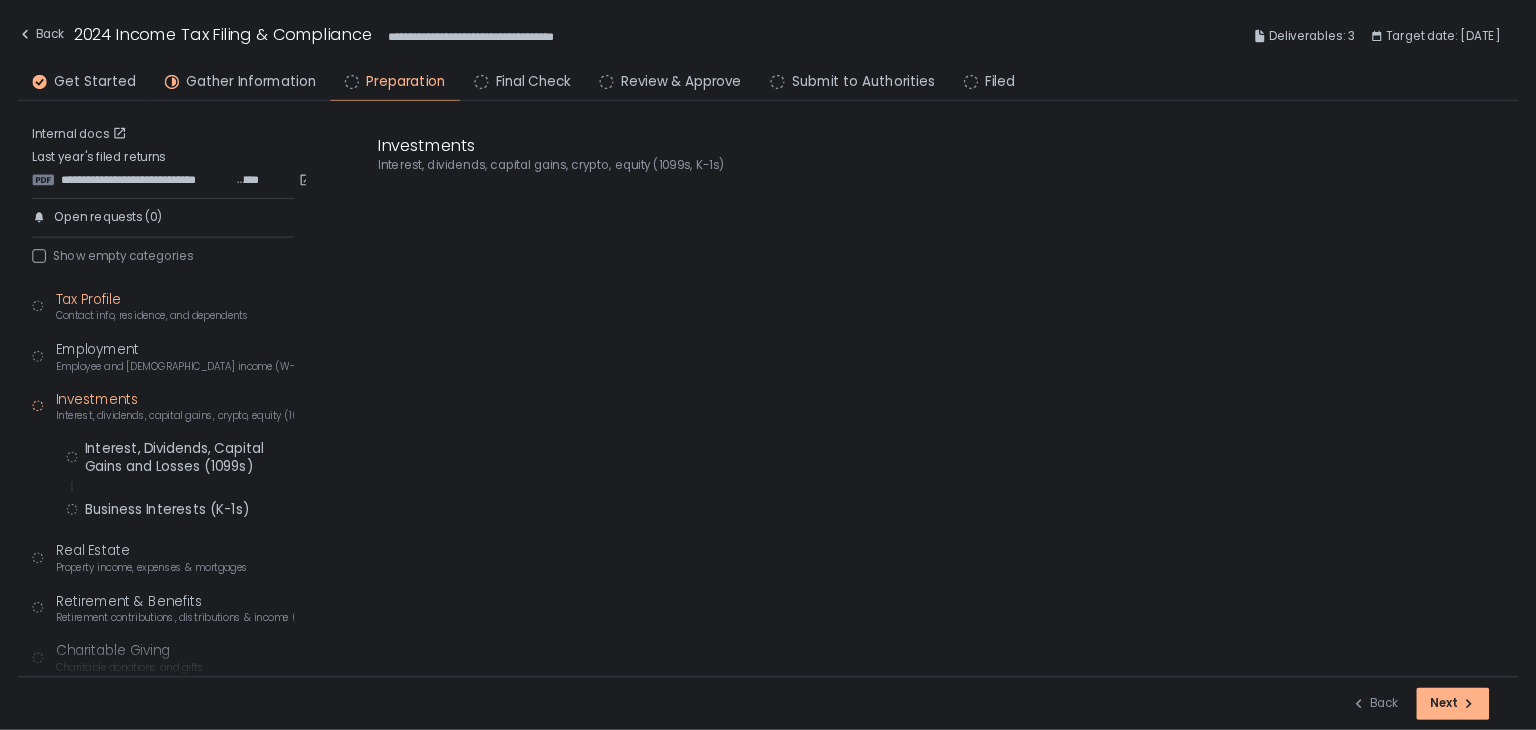 scroll, scrollTop: 0, scrollLeft: 0, axis: both 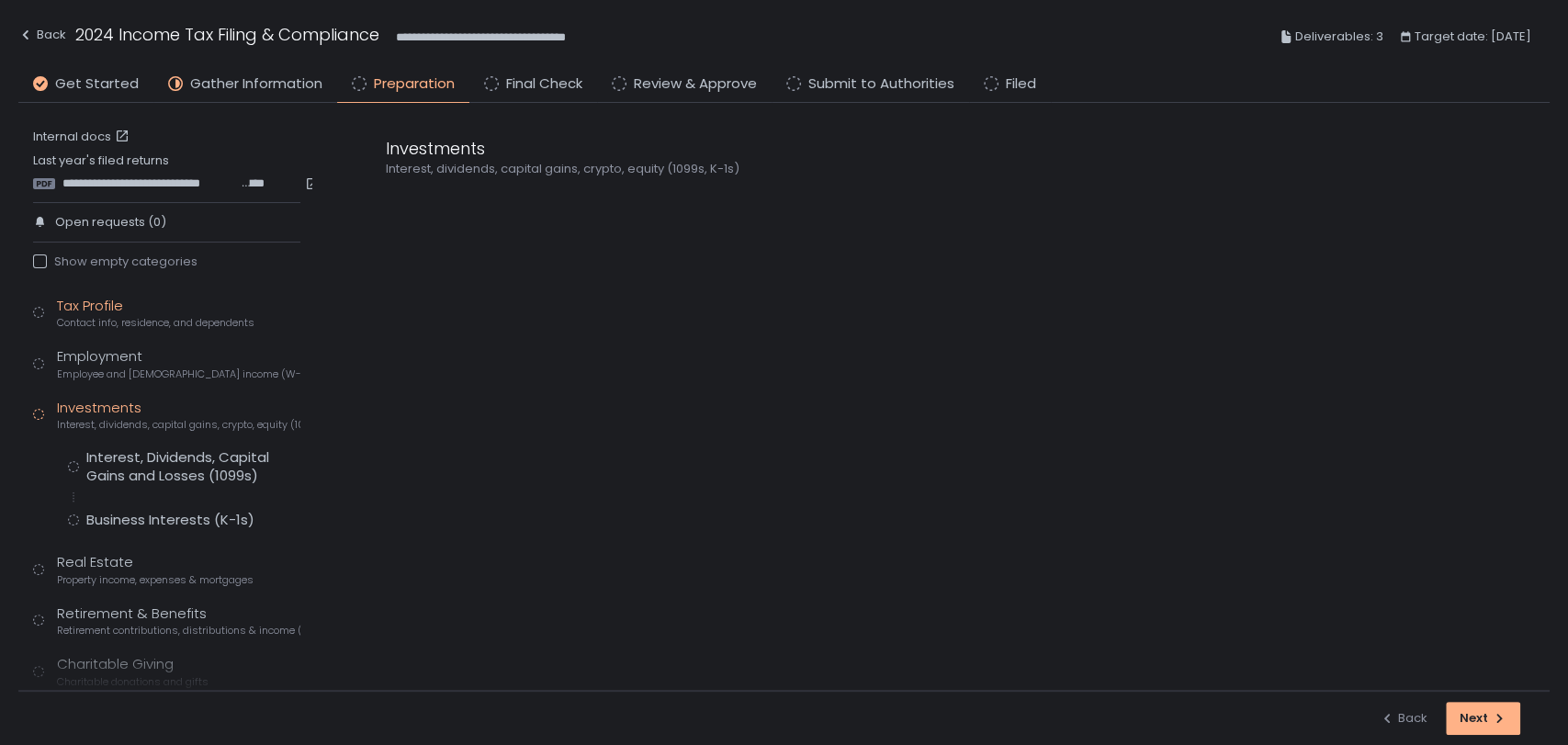 click on "Tax Profile Contact info, residence, and dependents" 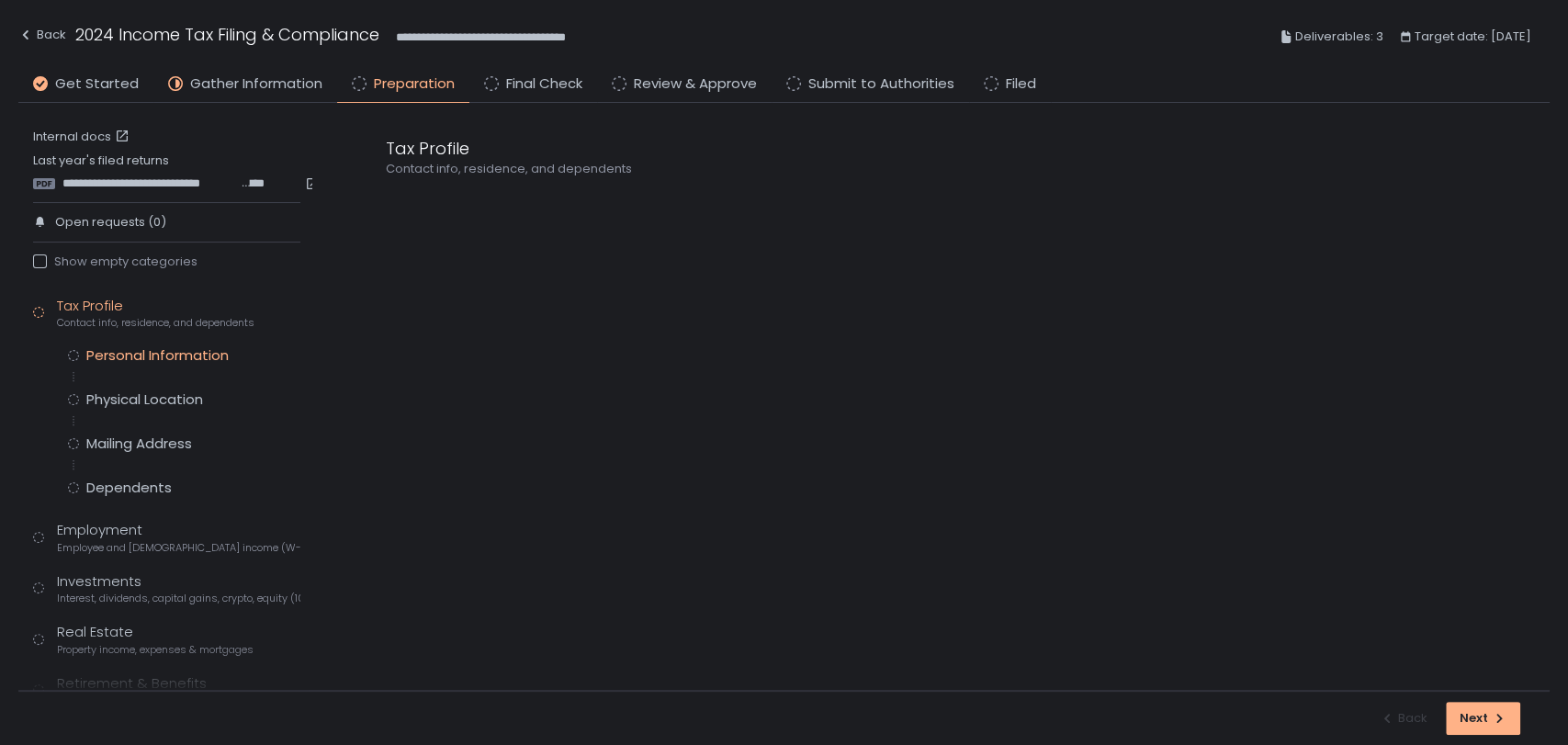 click on "Personal Information" 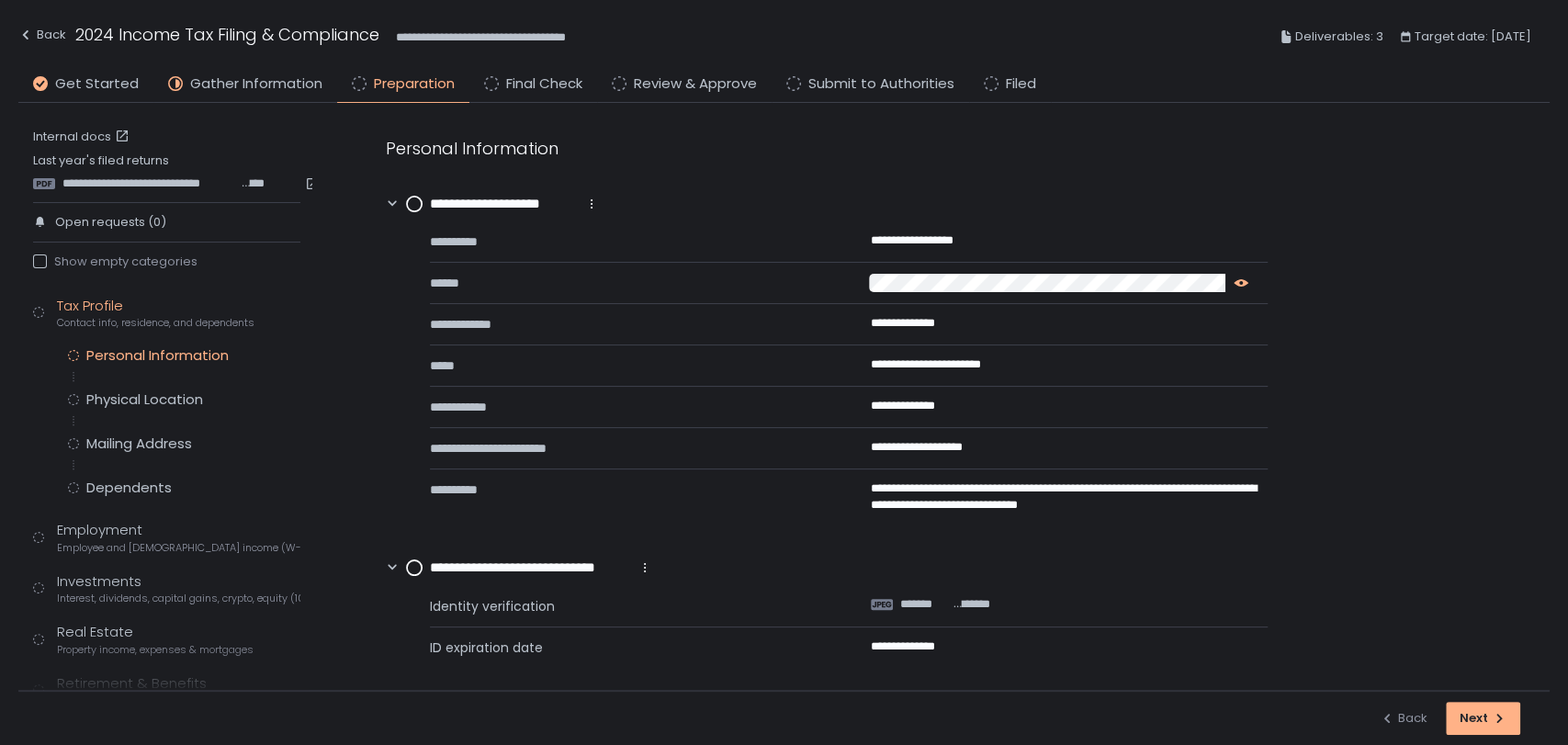 click 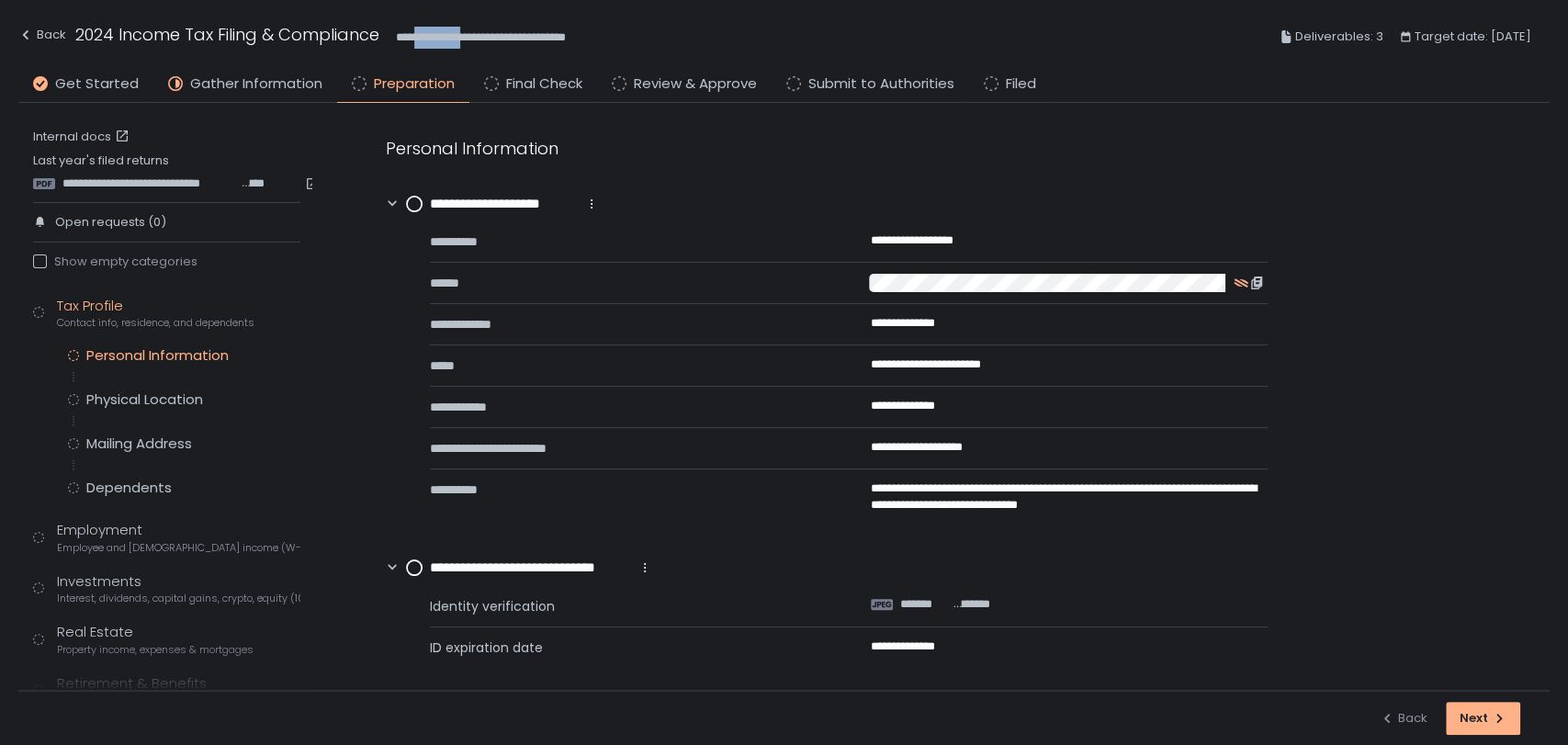 drag, startPoint x: 421, startPoint y: 31, endPoint x: 481, endPoint y: 34, distance: 60.074953 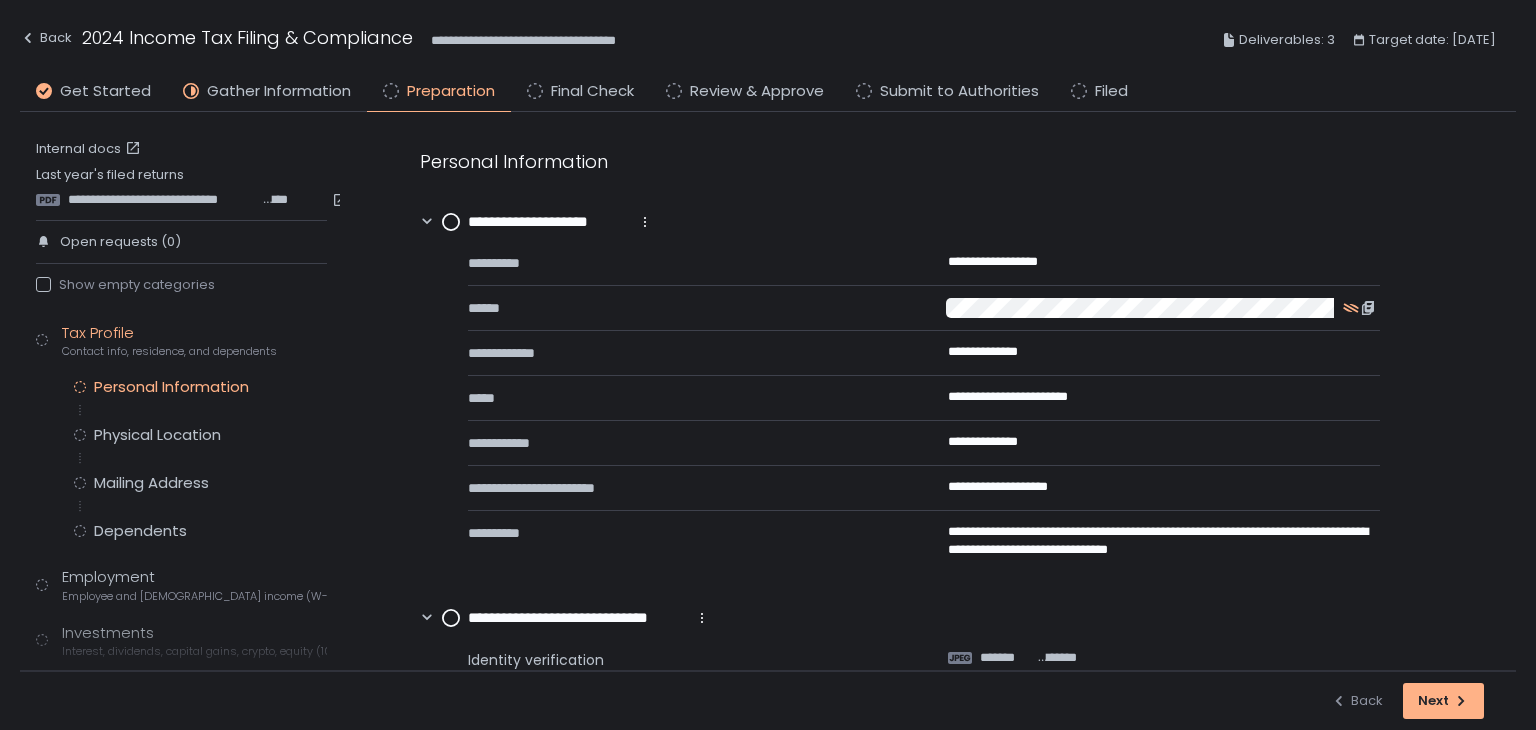 click on "Personal Information" at bounding box center [900, 161] 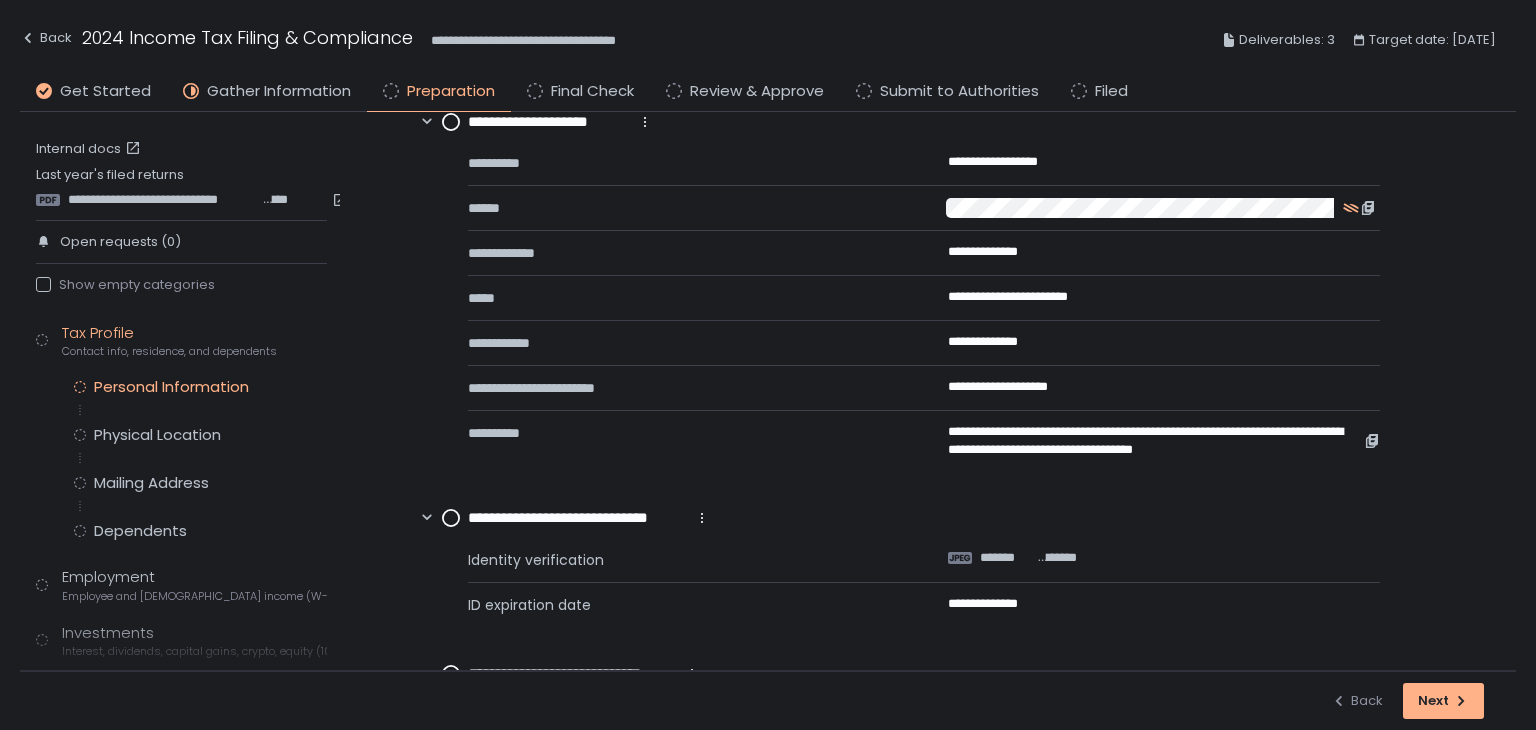 click on "**********" 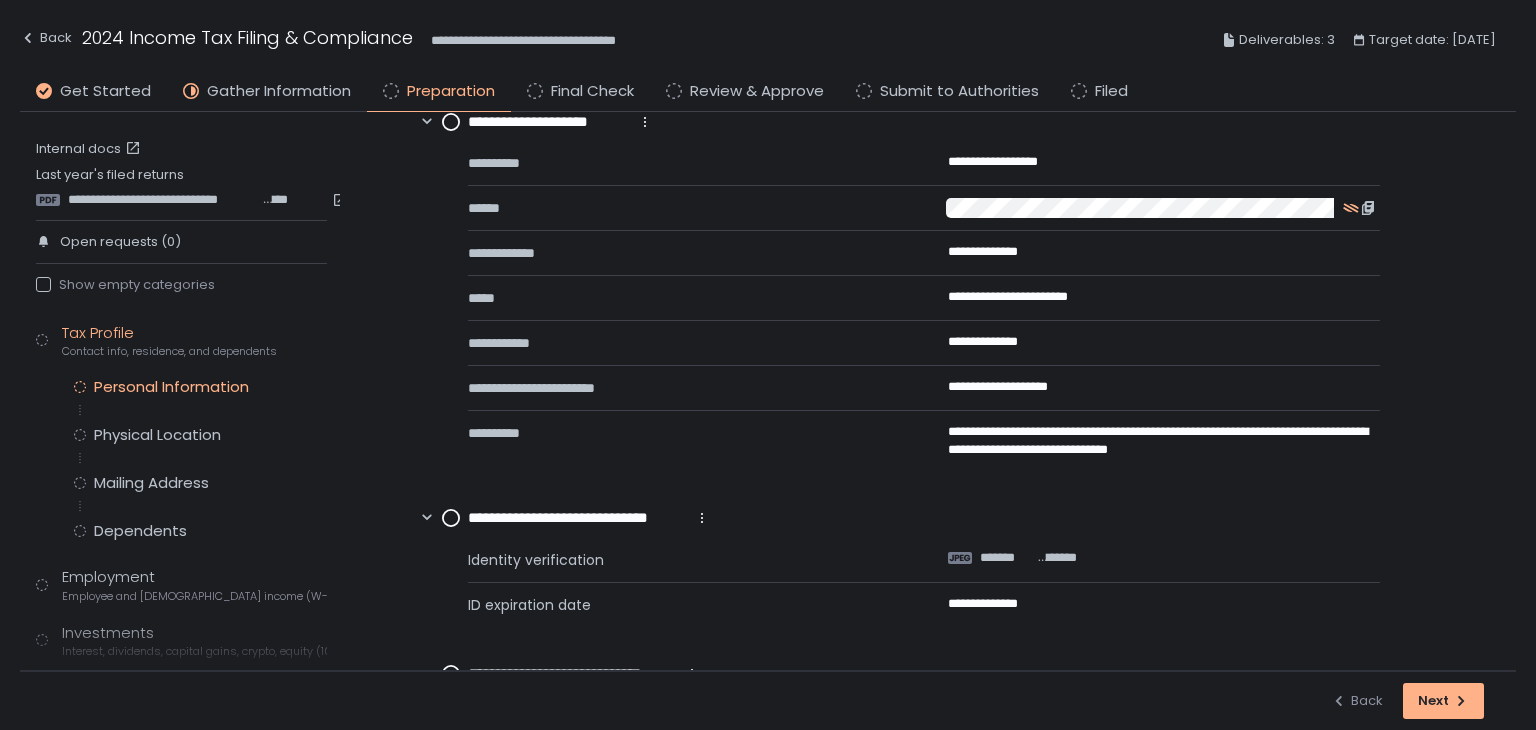 scroll, scrollTop: 0, scrollLeft: 0, axis: both 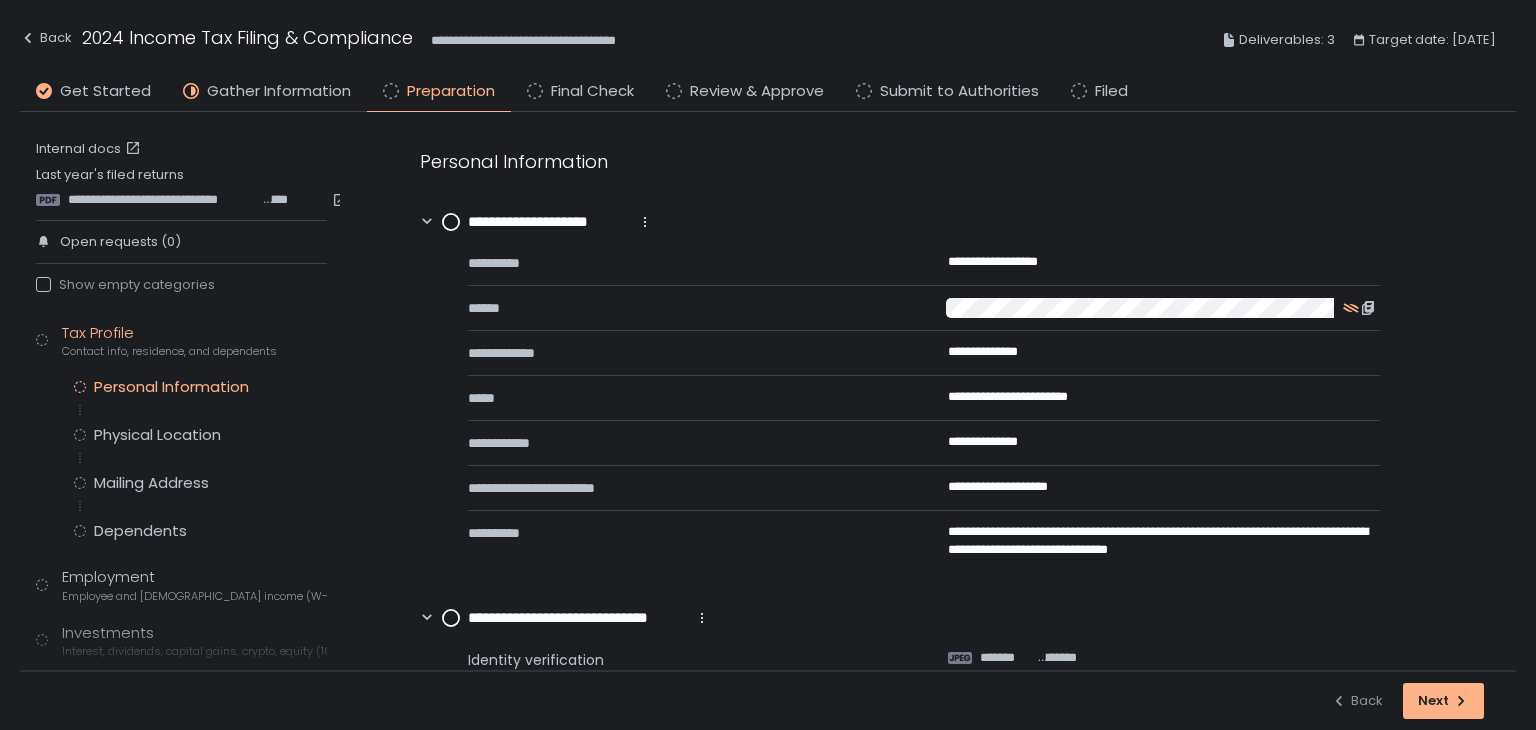 click 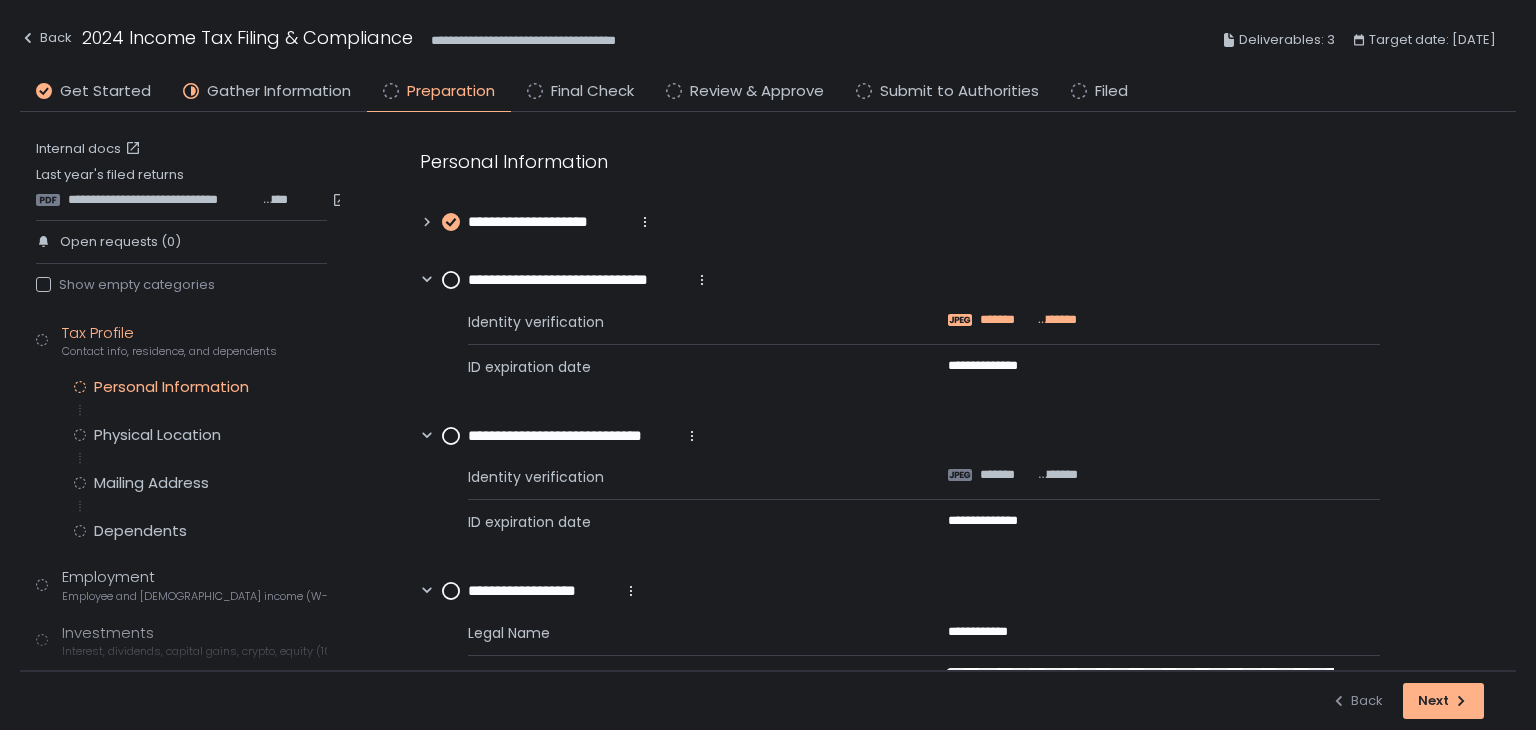 click on "*******" at bounding box center [1009, 320] 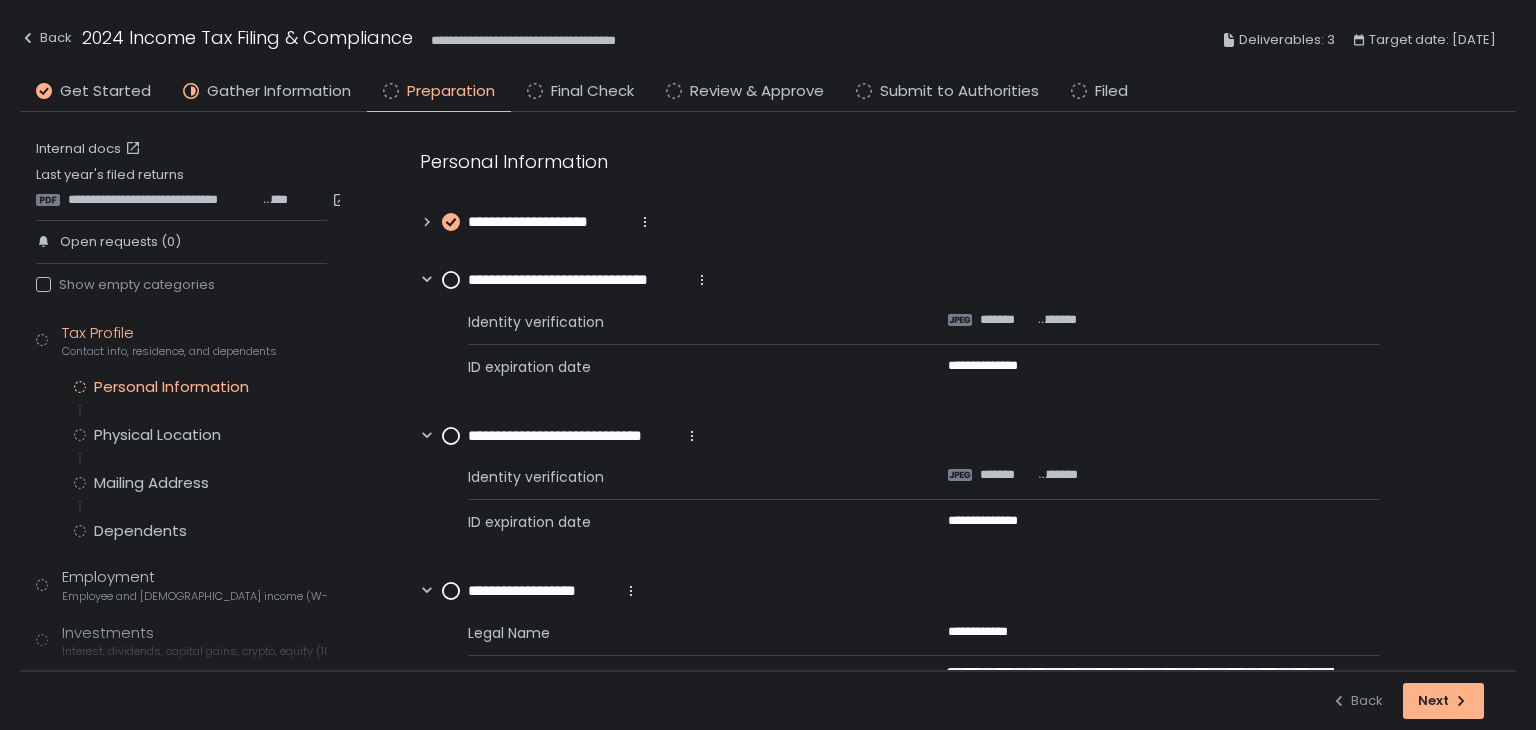 click 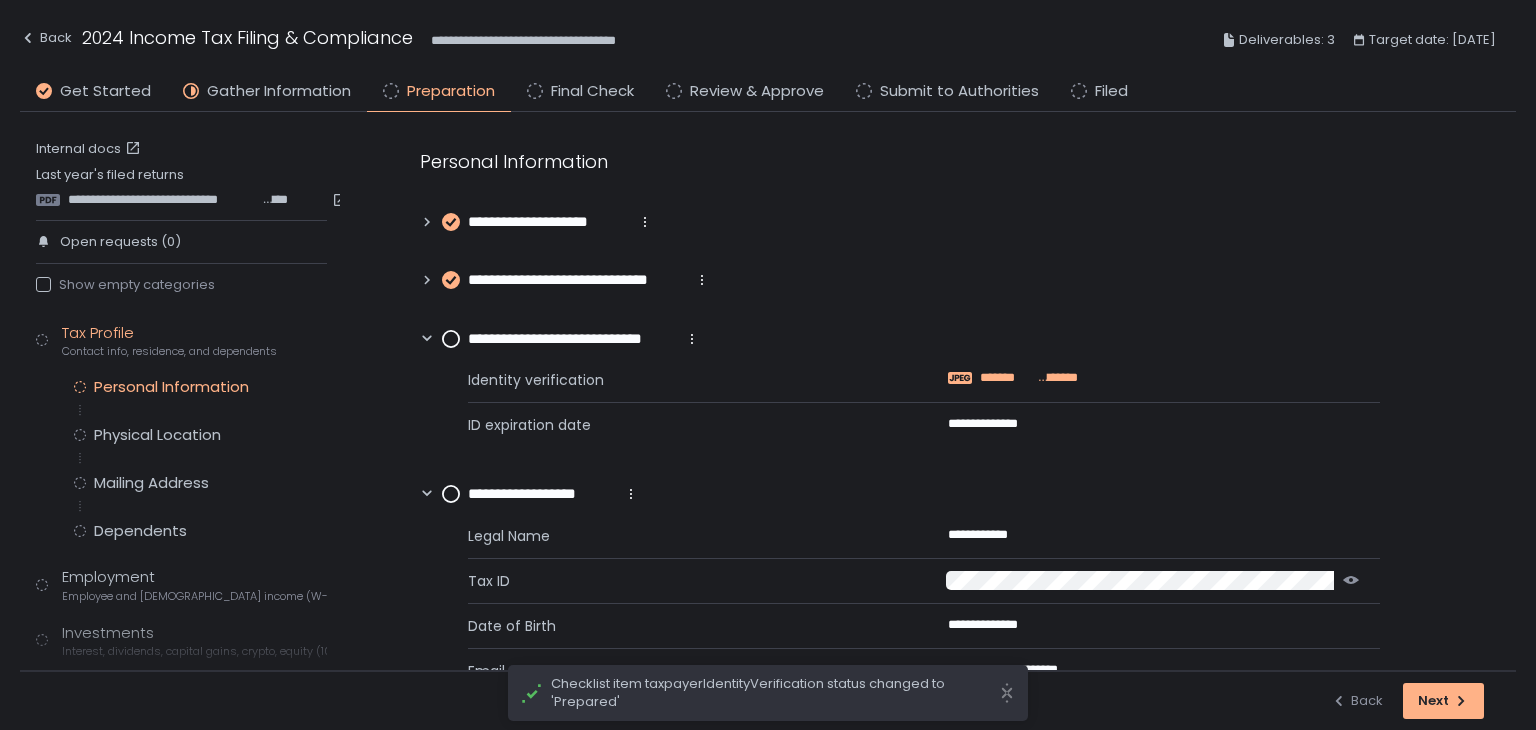 click on "*******" at bounding box center [1009, 378] 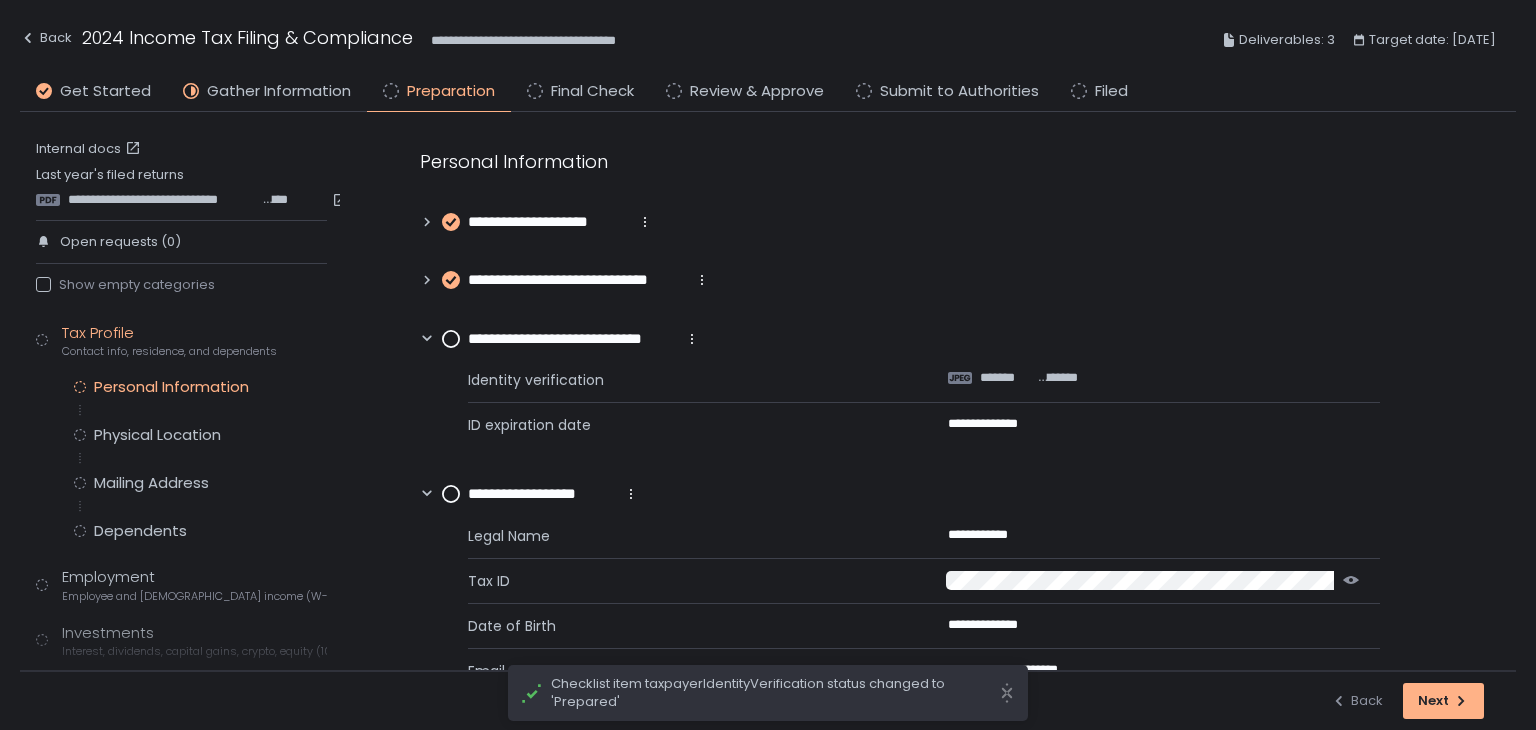 click on "**********" at bounding box center (571, 339) 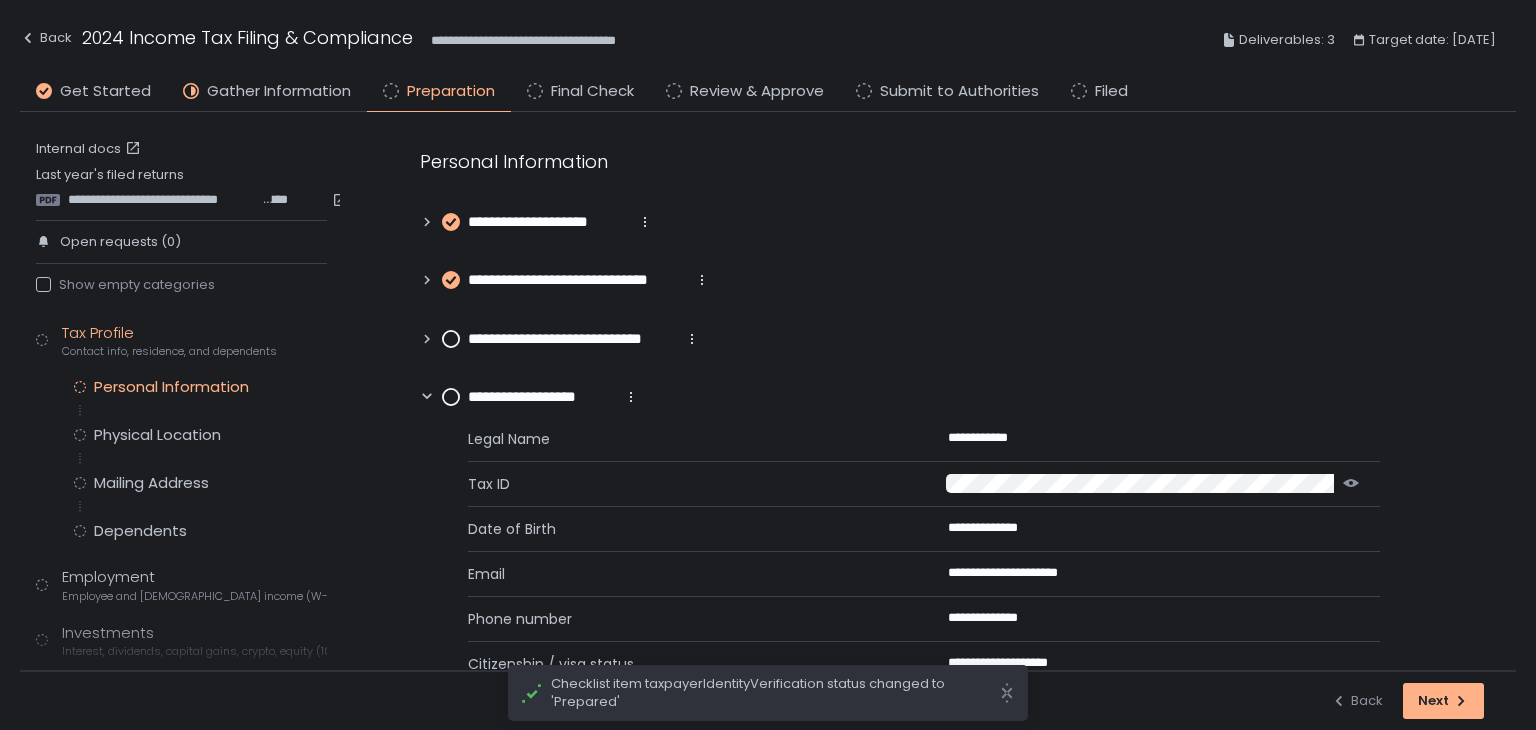 click 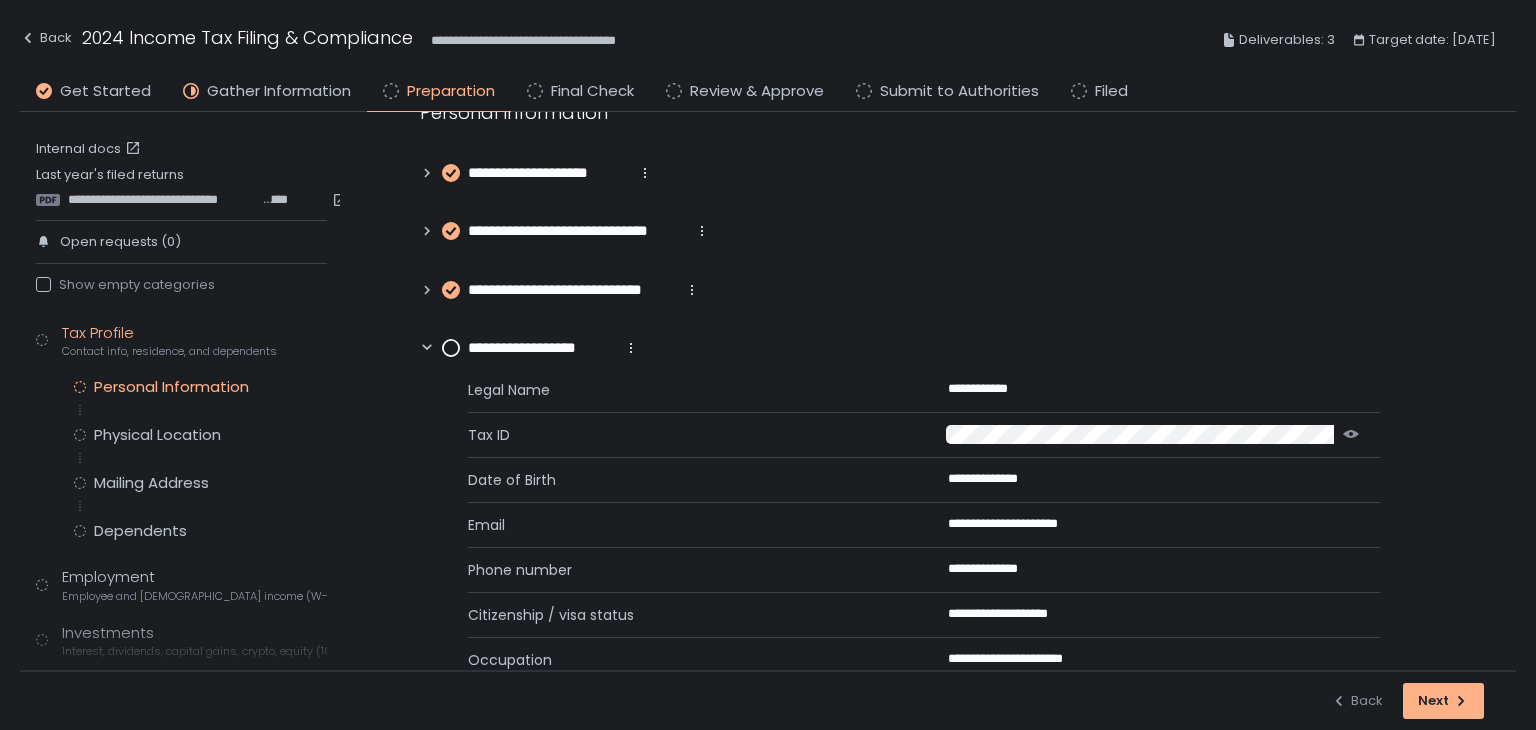 scroll, scrollTop: 95, scrollLeft: 0, axis: vertical 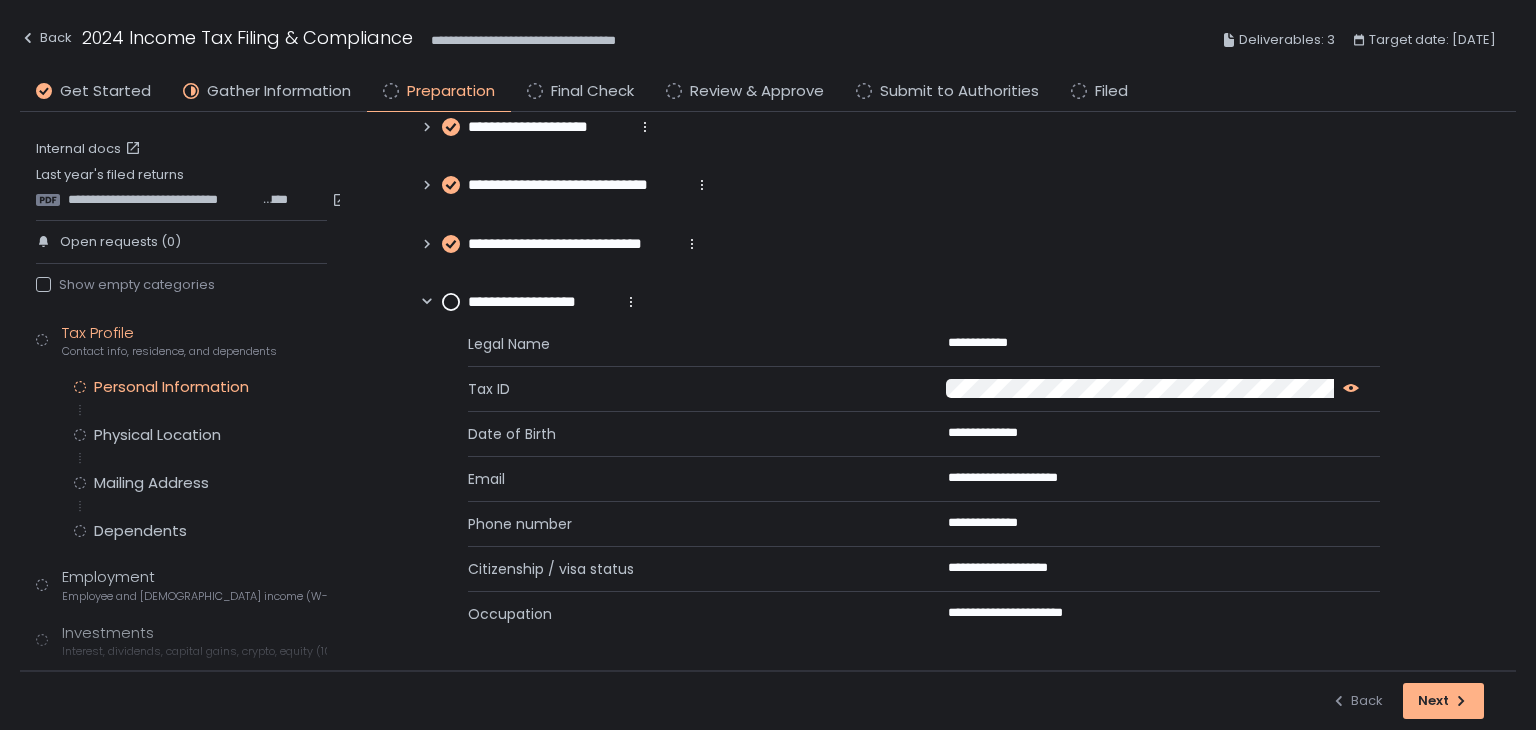 click 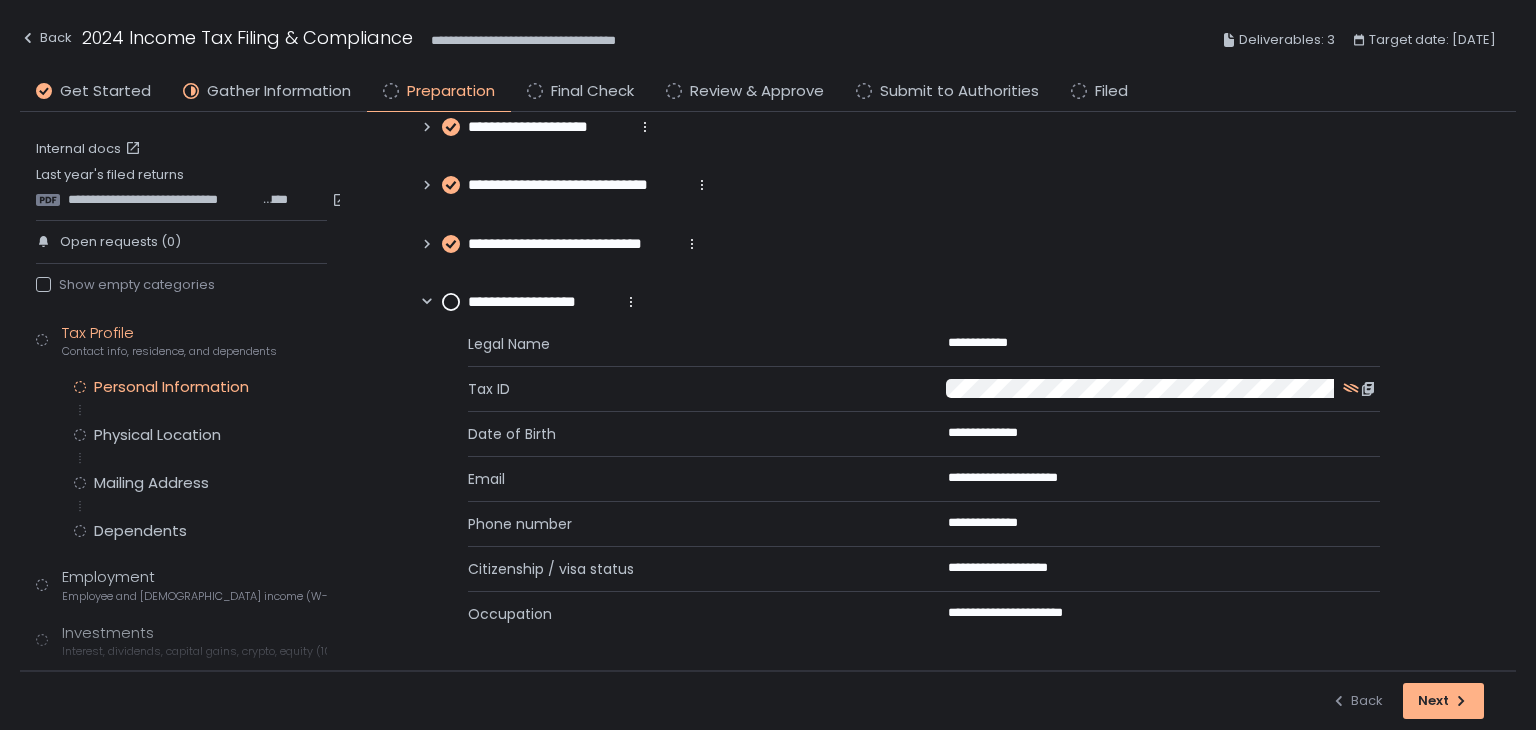 click 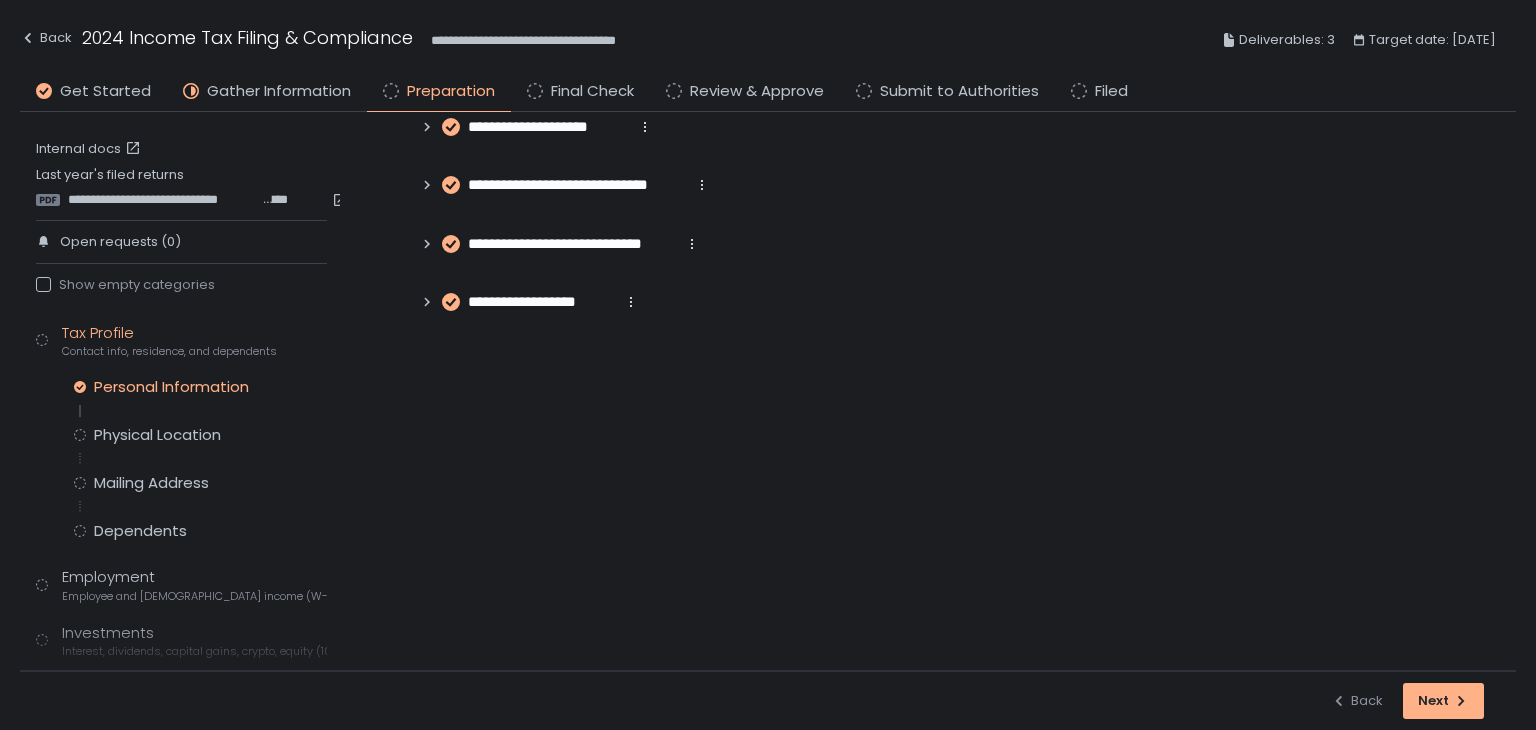 scroll, scrollTop: 0, scrollLeft: 0, axis: both 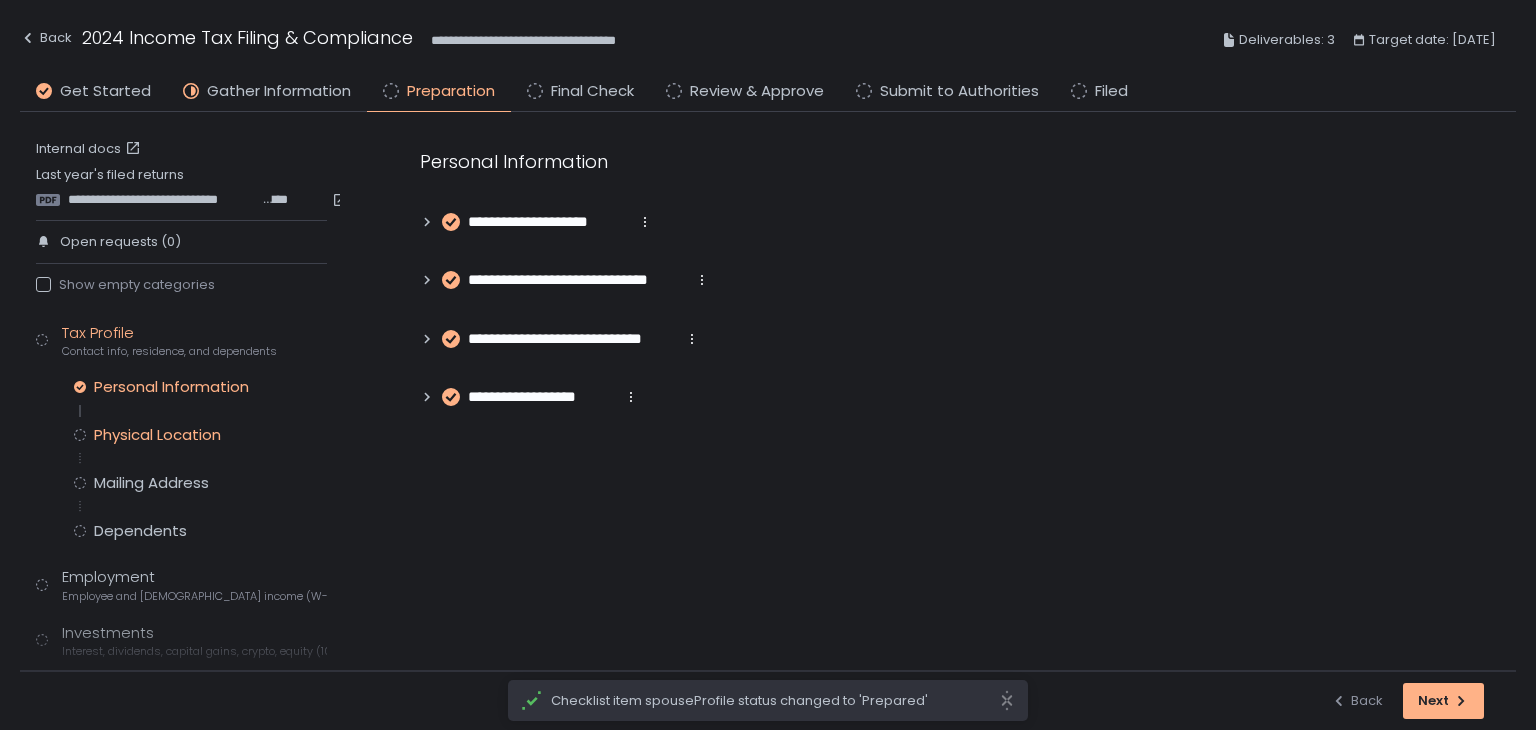 click on "Physical Location" 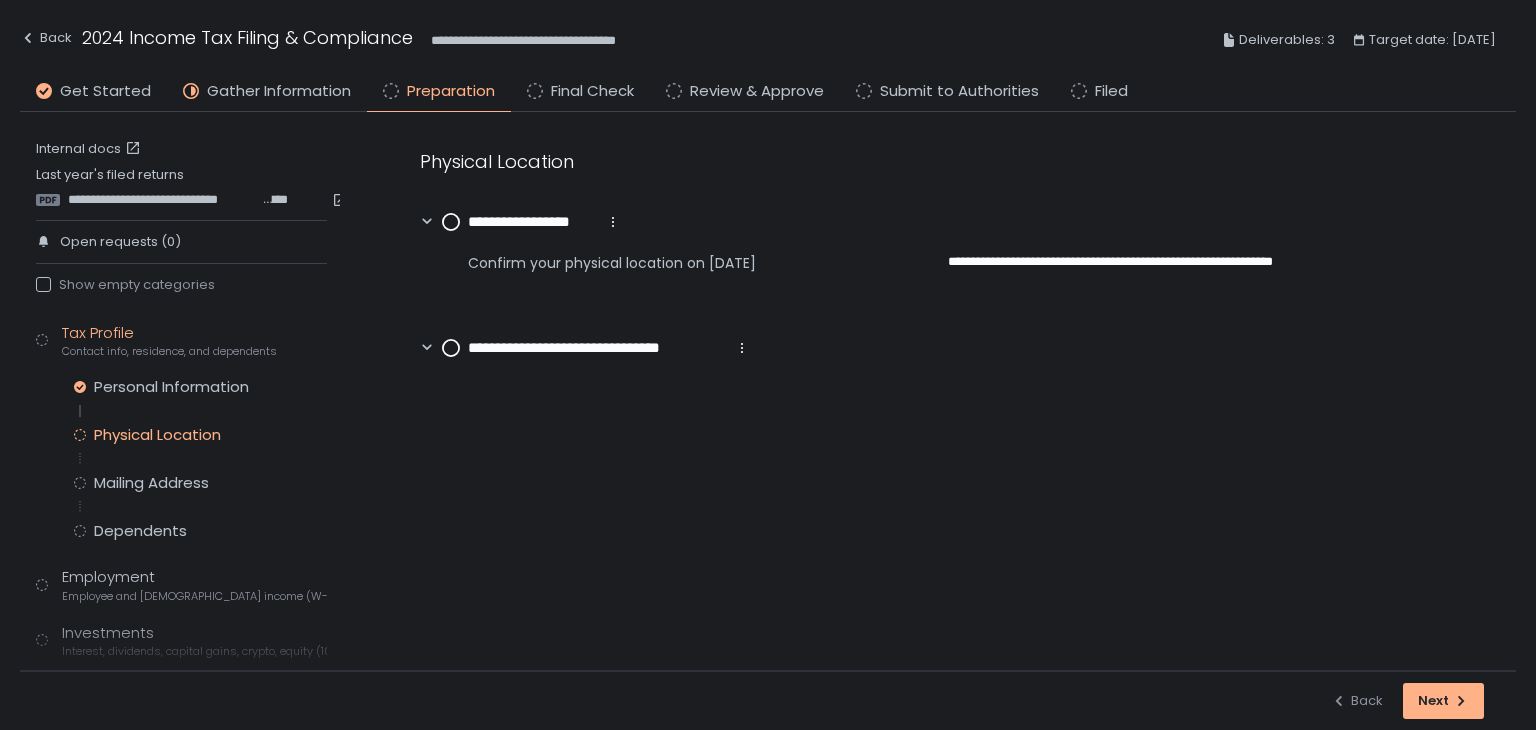 click 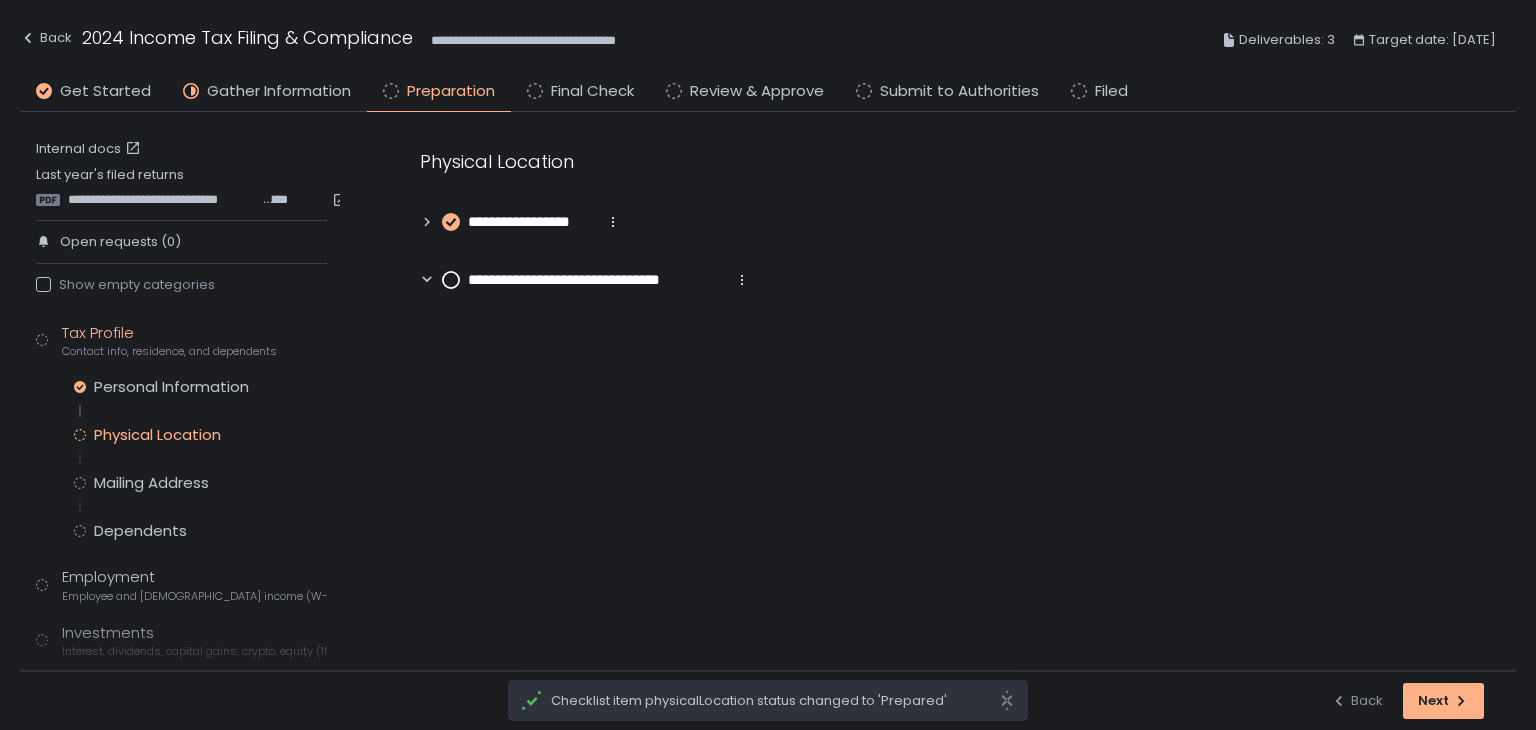 click 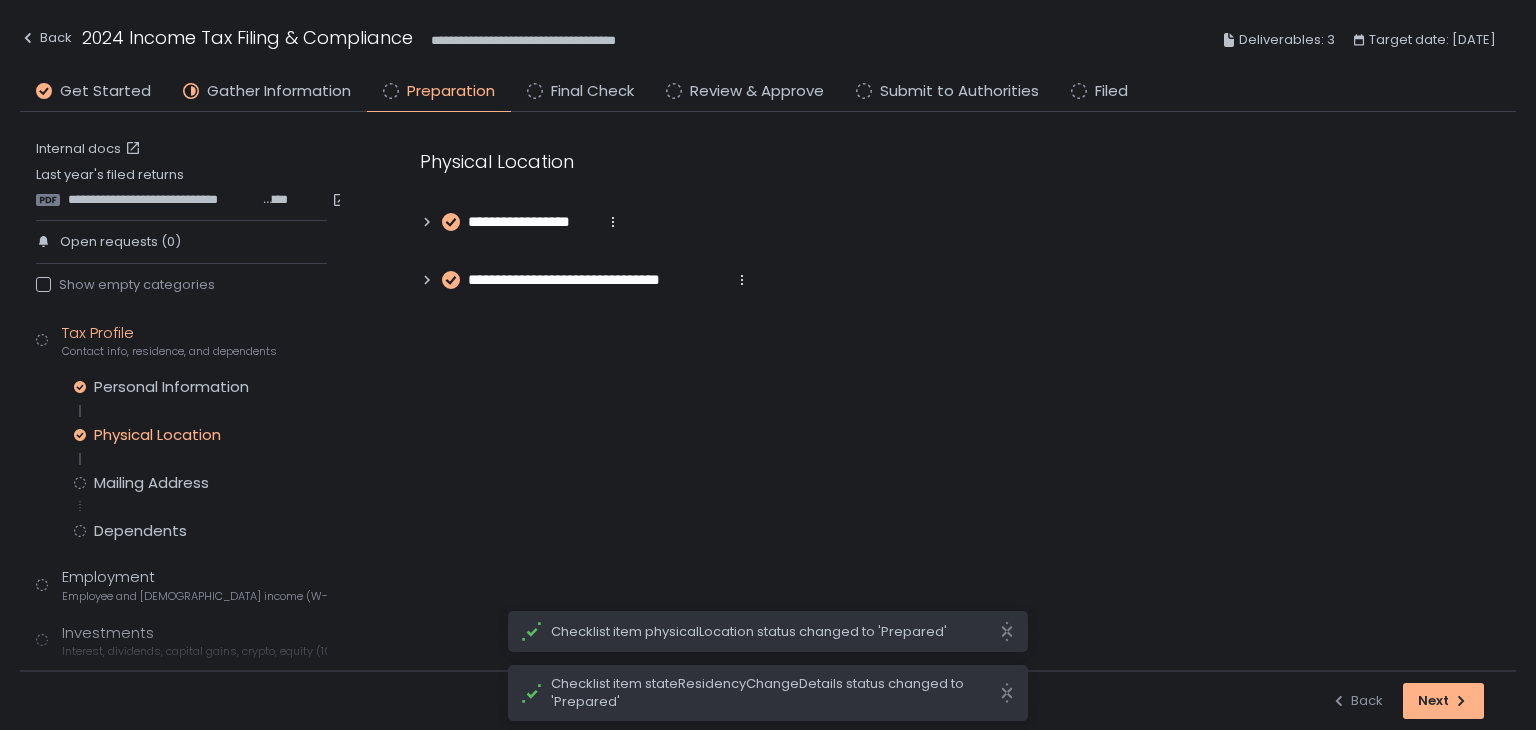 click 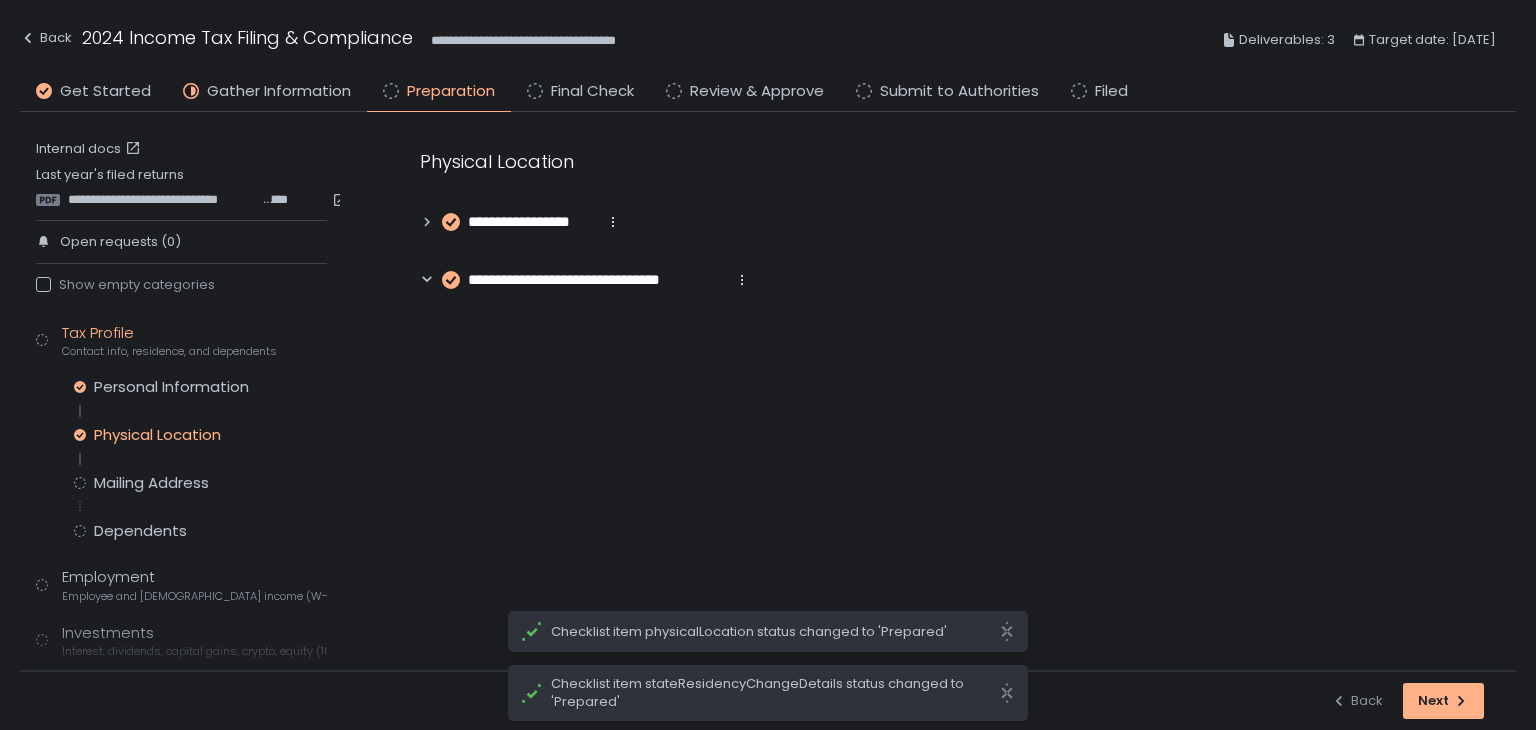 click 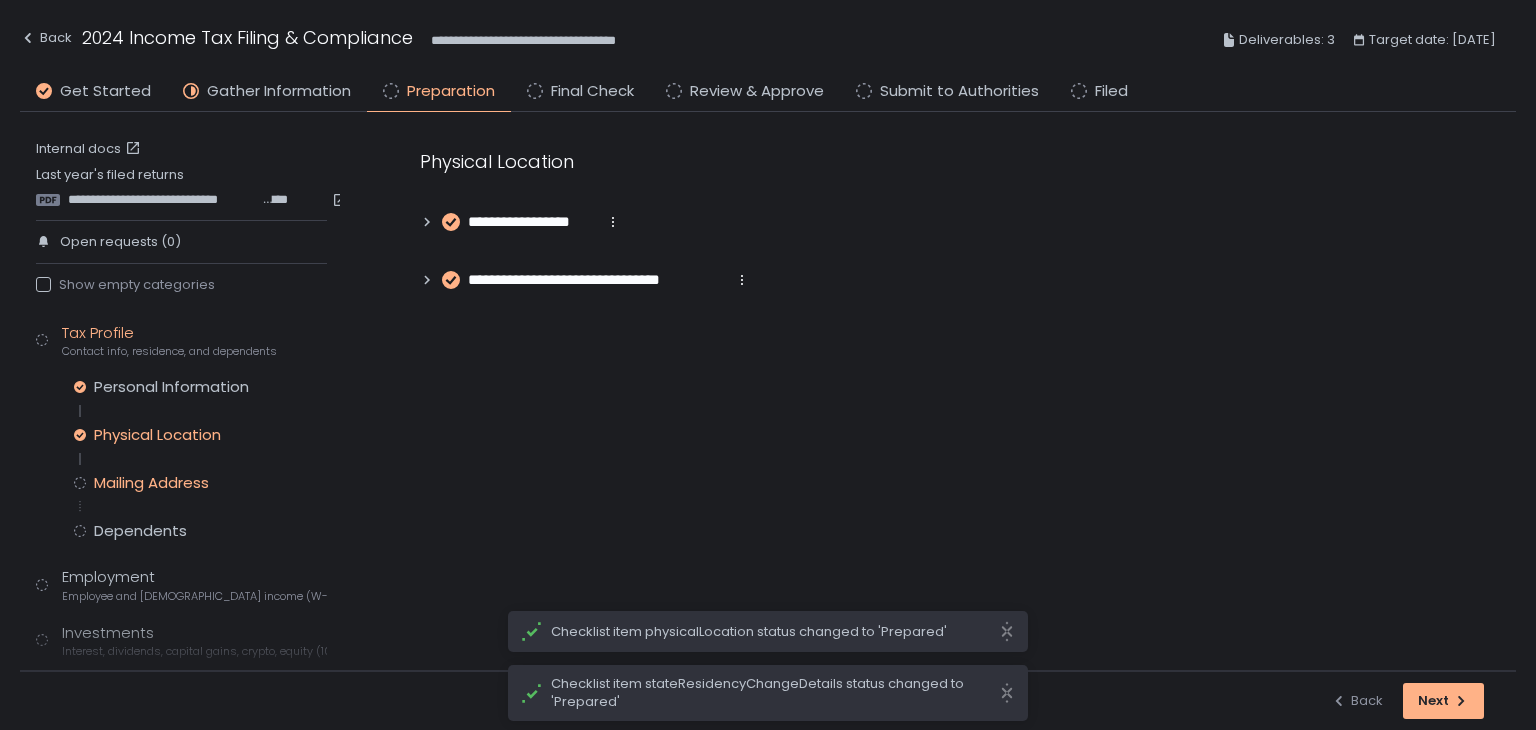 click on "Mailing Address" 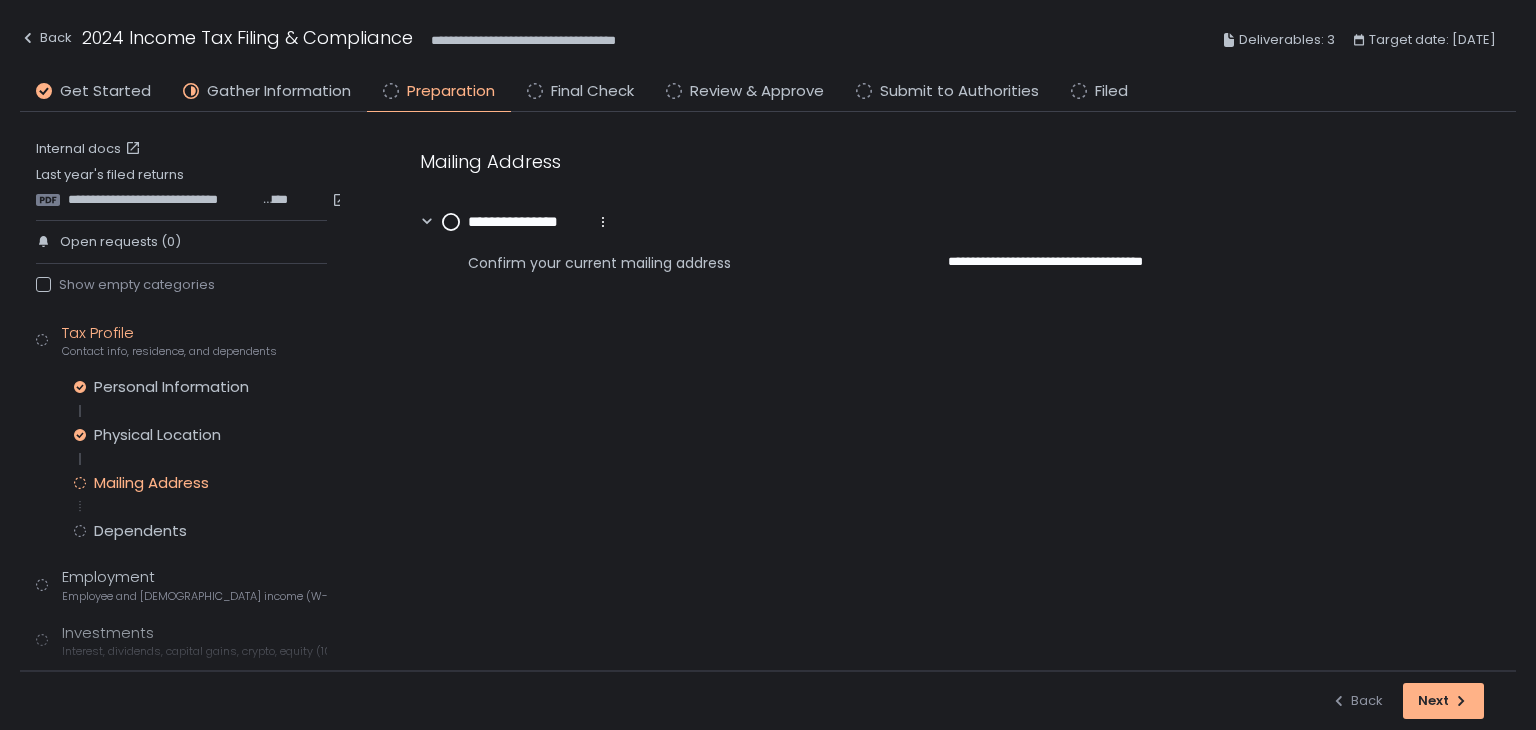 click 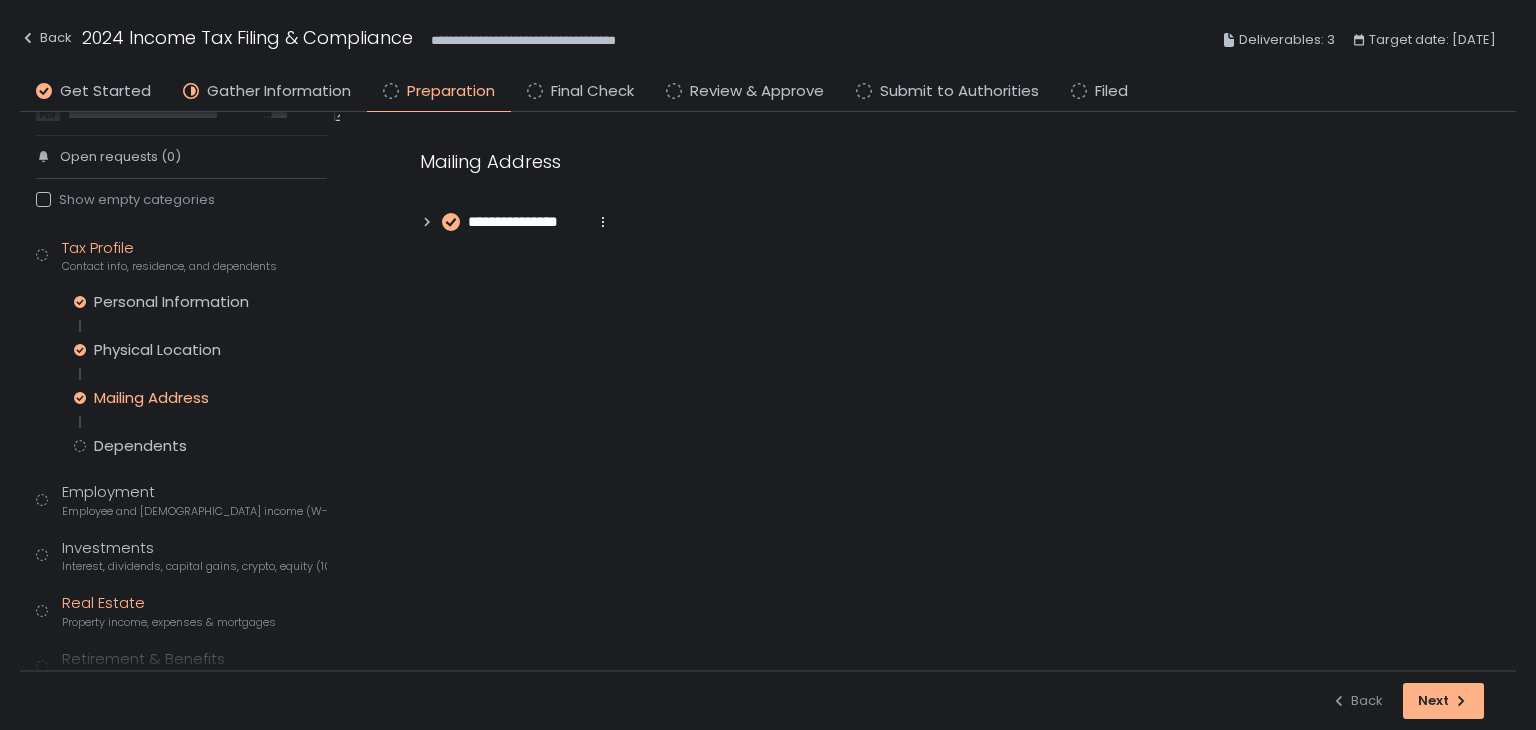 scroll, scrollTop: 300, scrollLeft: 0, axis: vertical 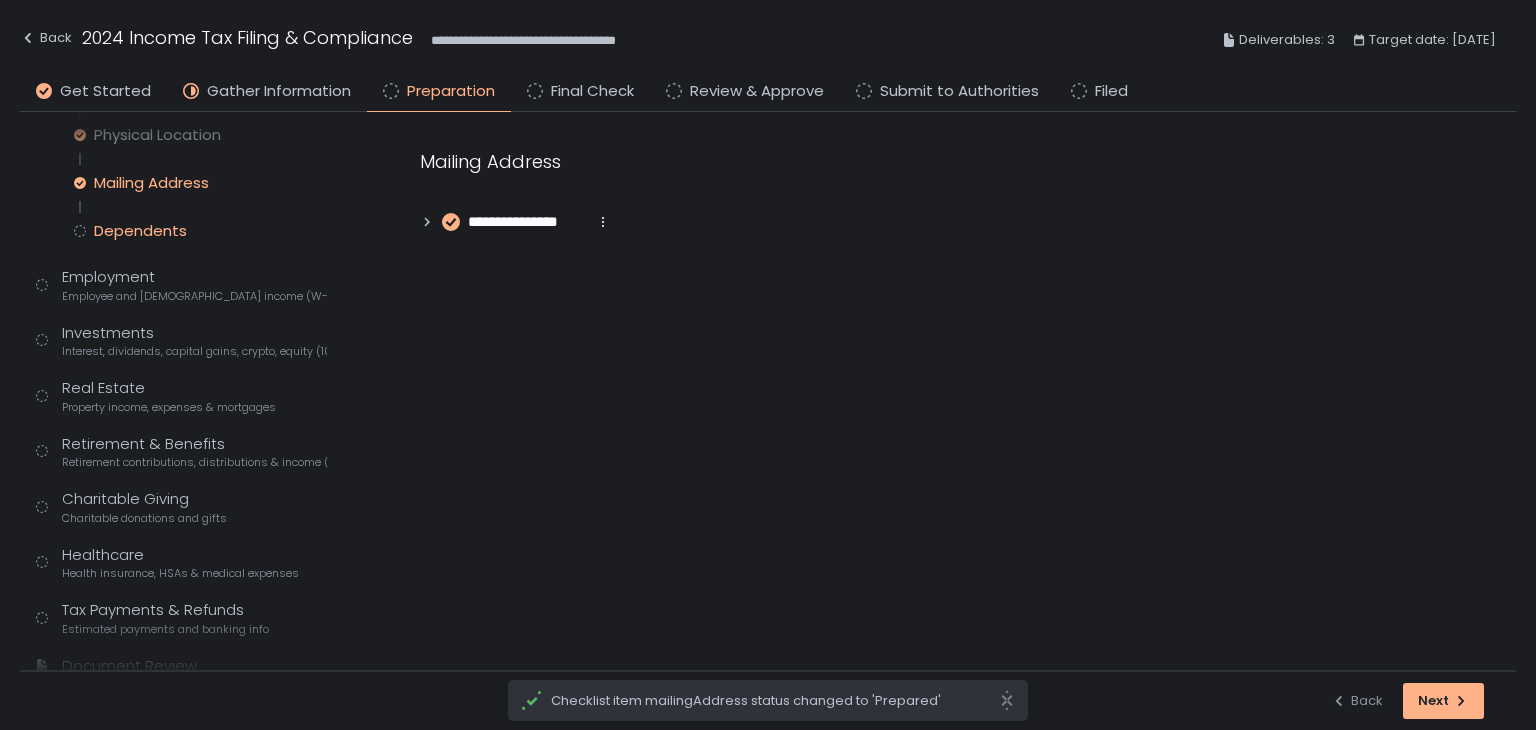 click on "Dependents" 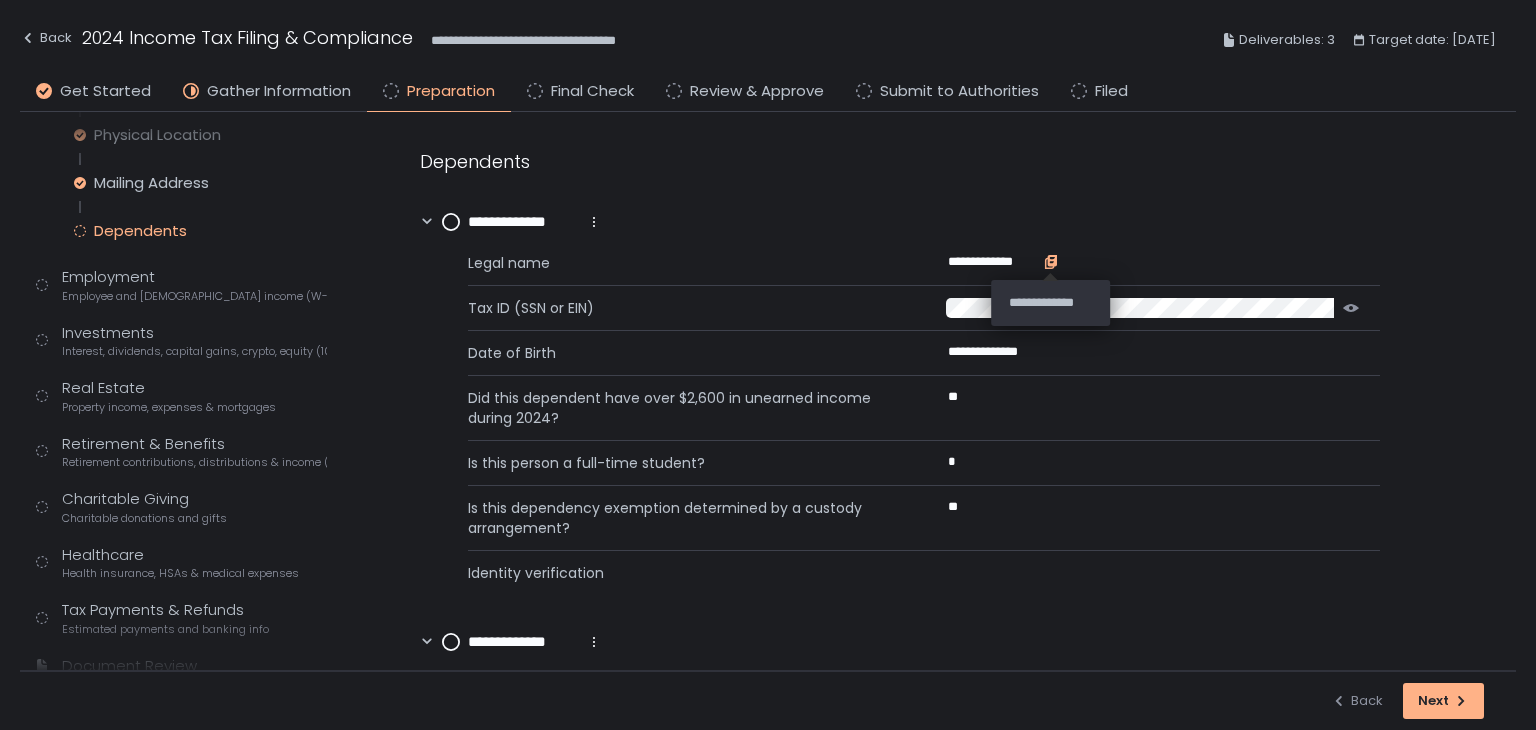 click 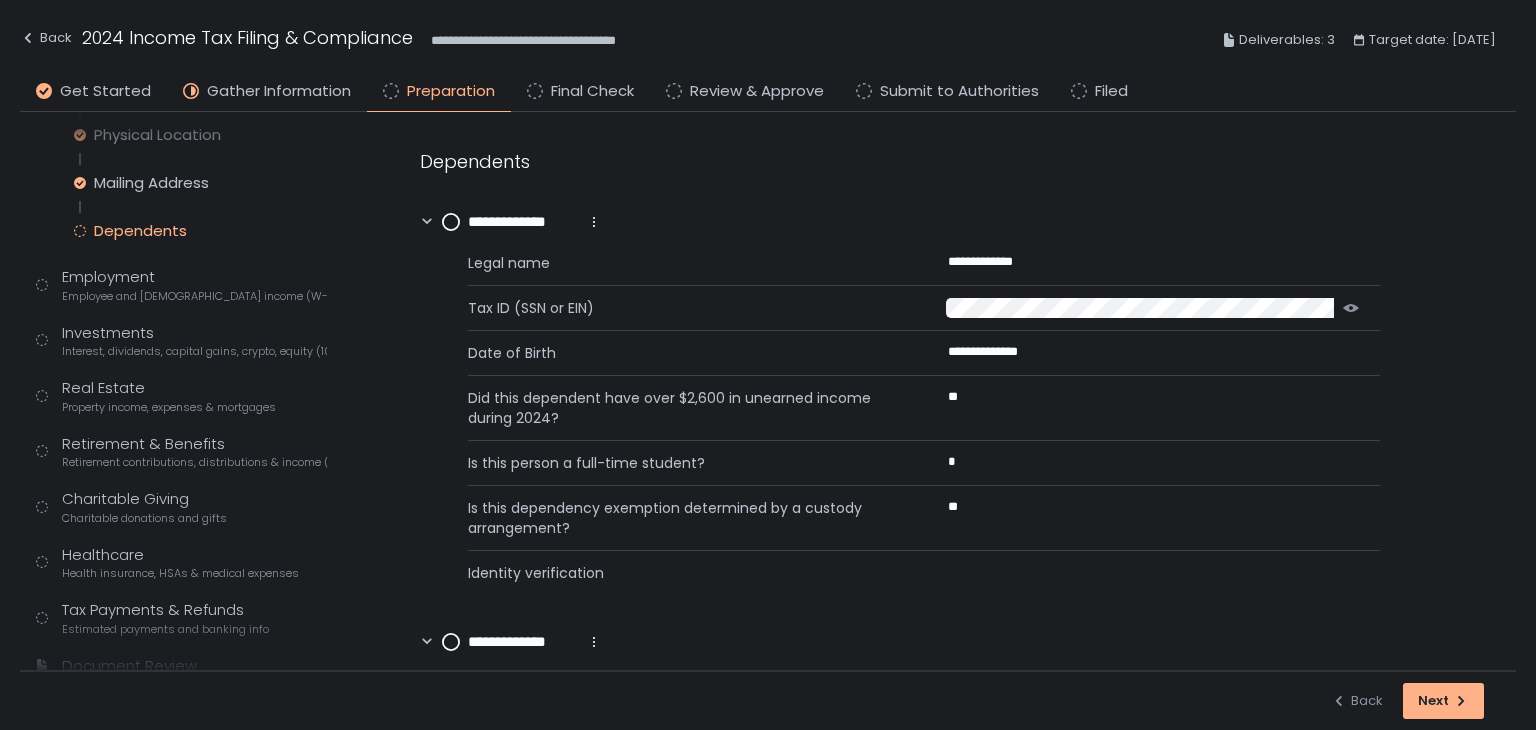 click 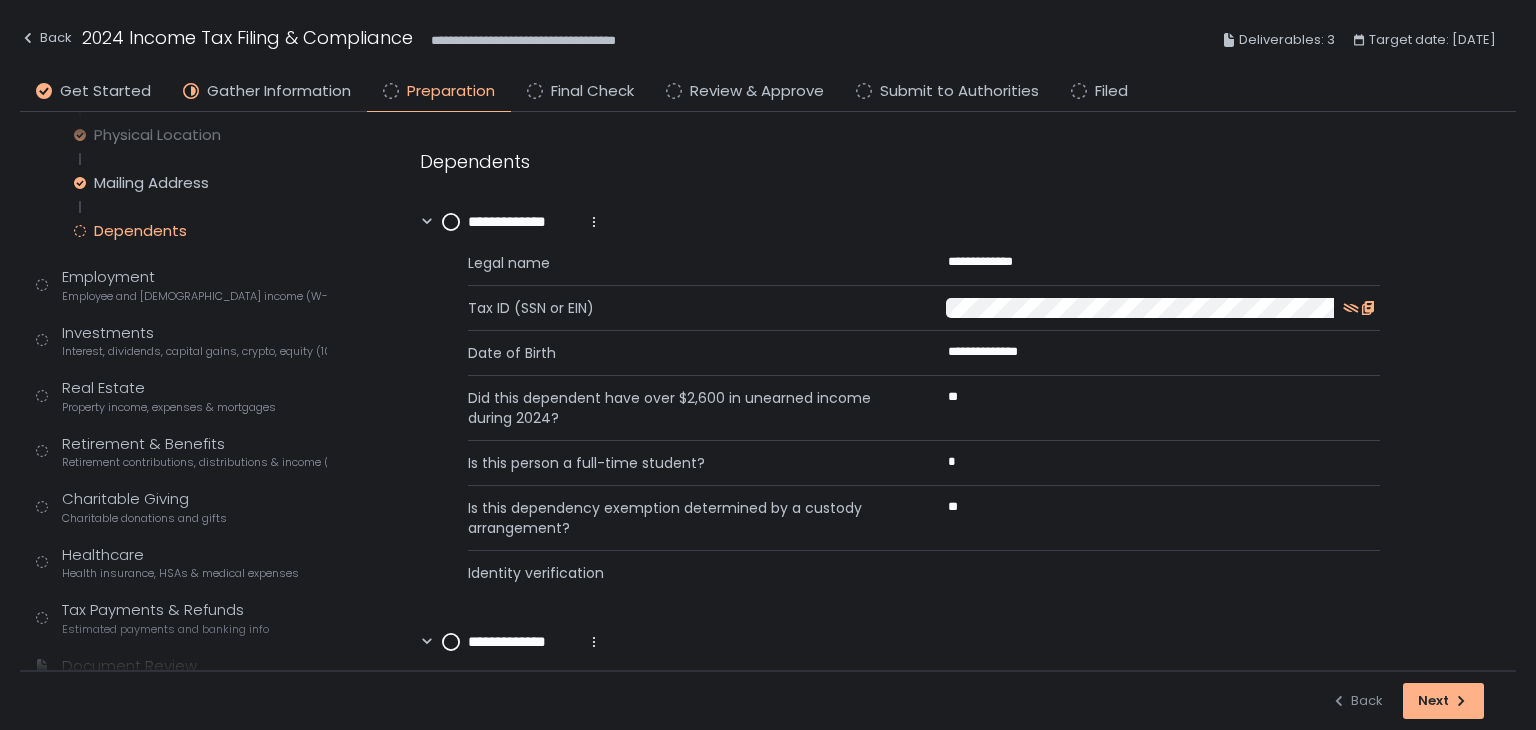 click 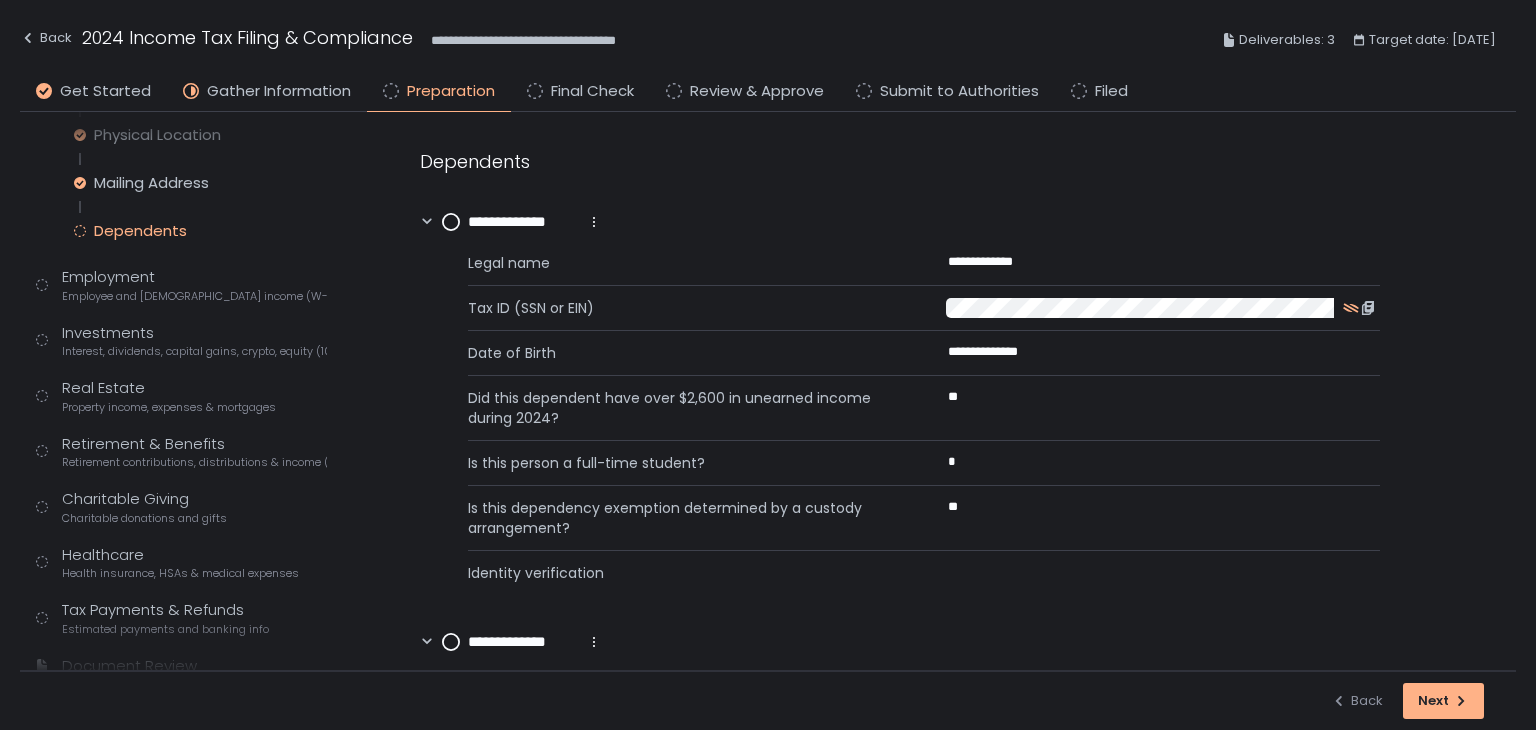 click 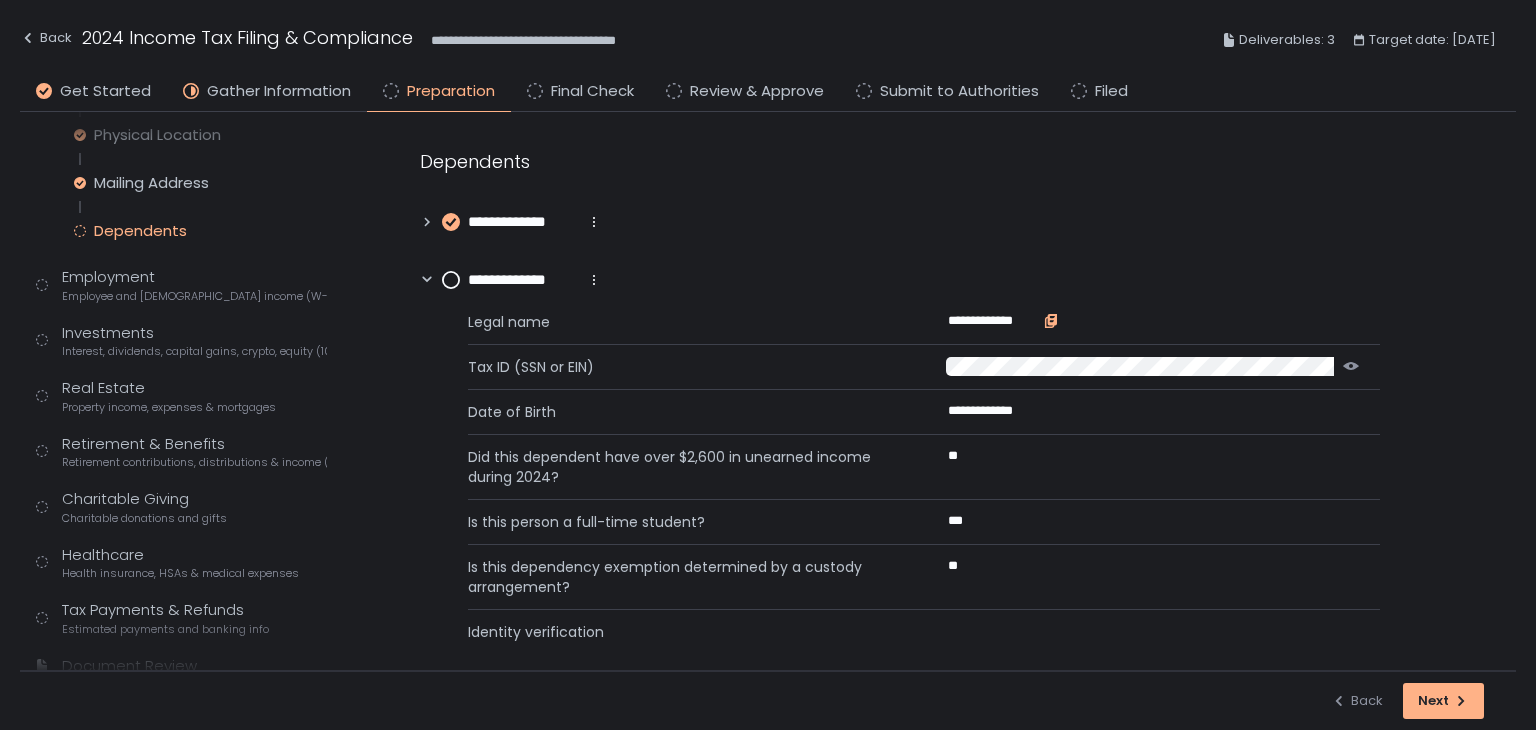 click 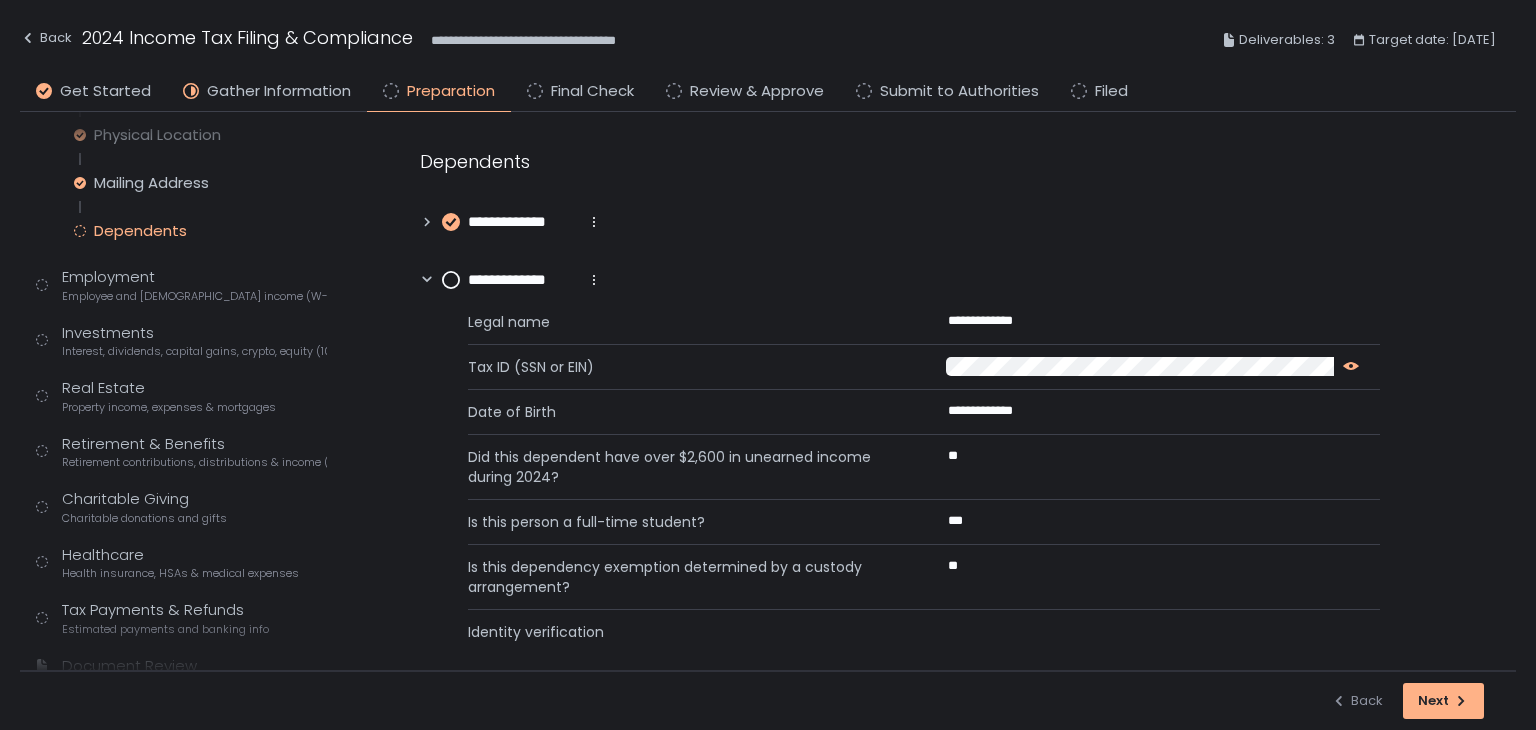 click at bounding box center (1347, 366) 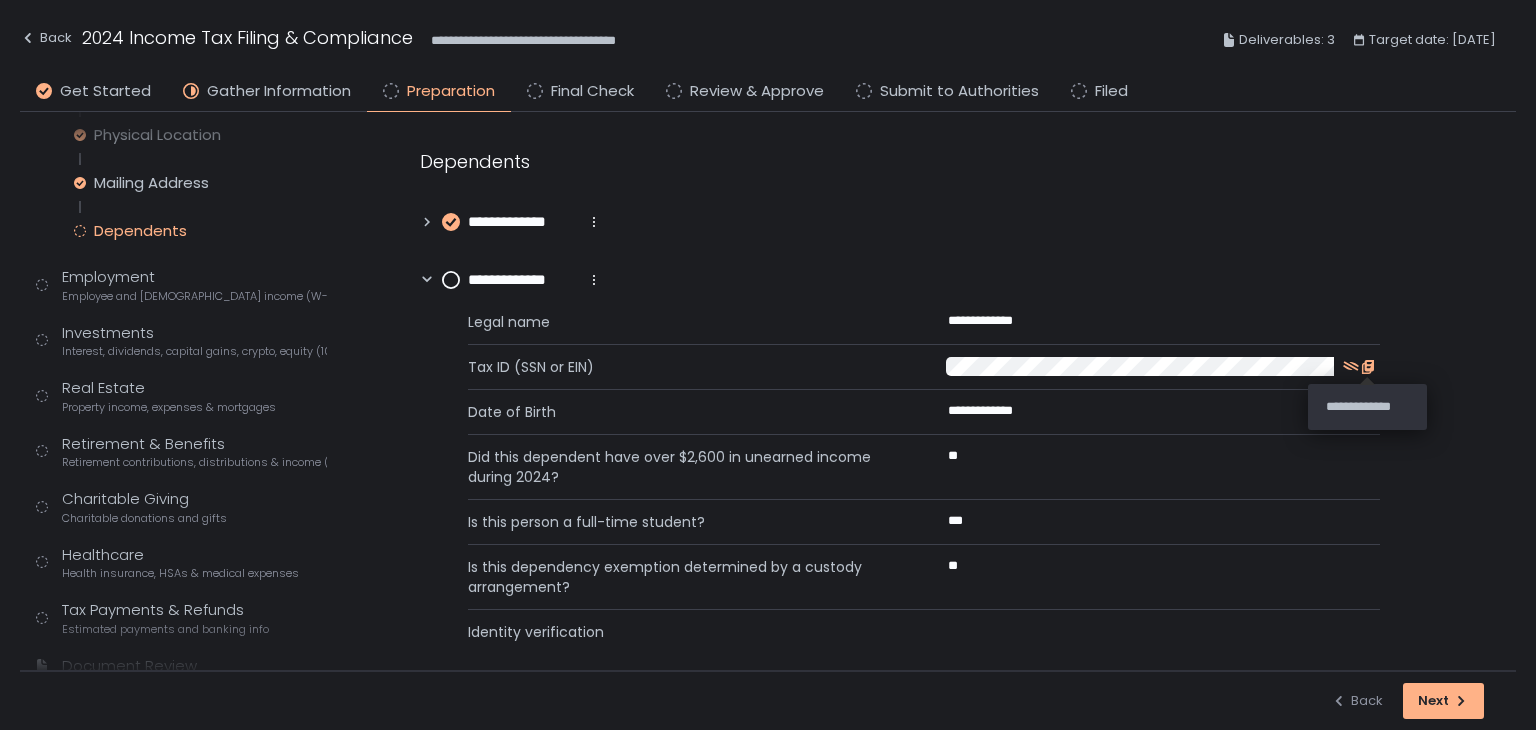 click 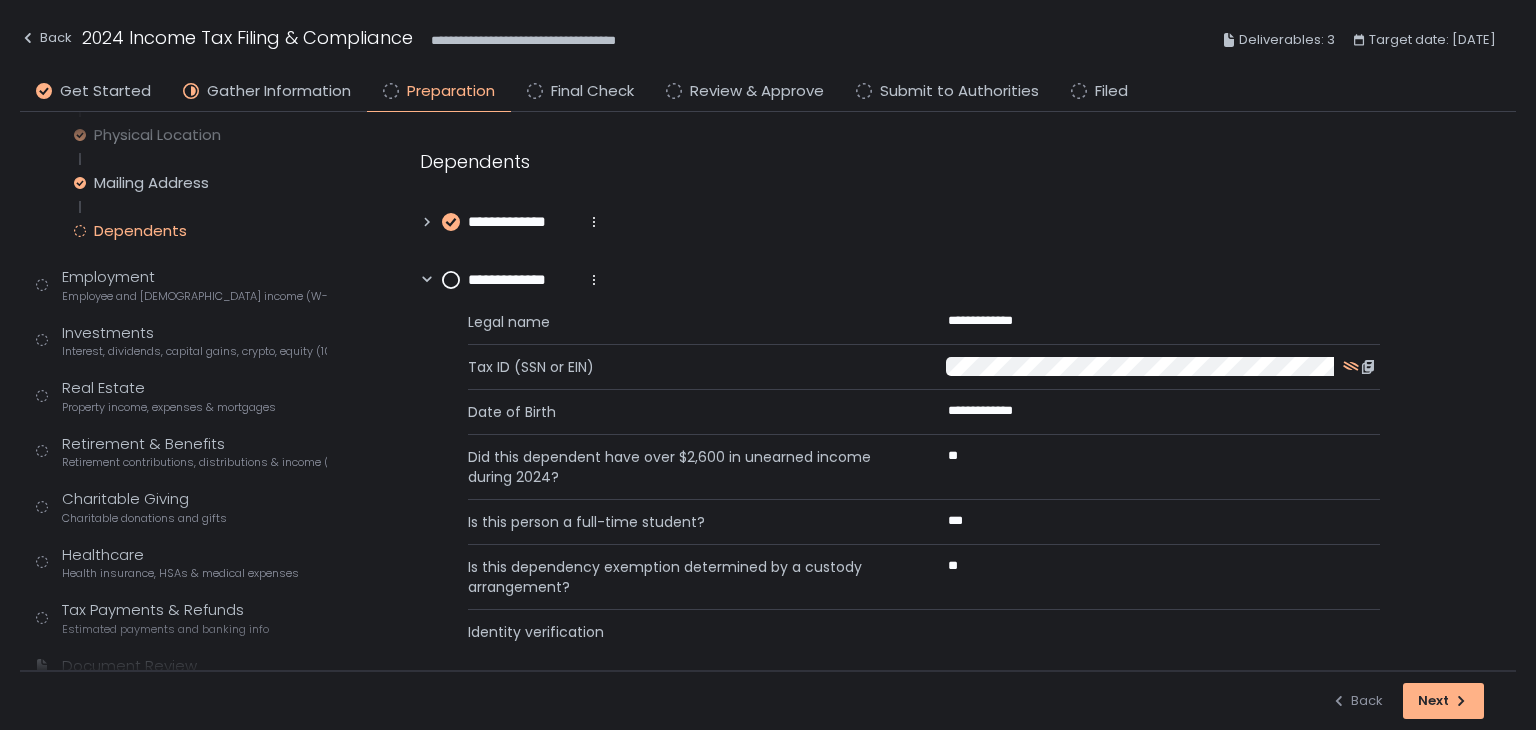 click 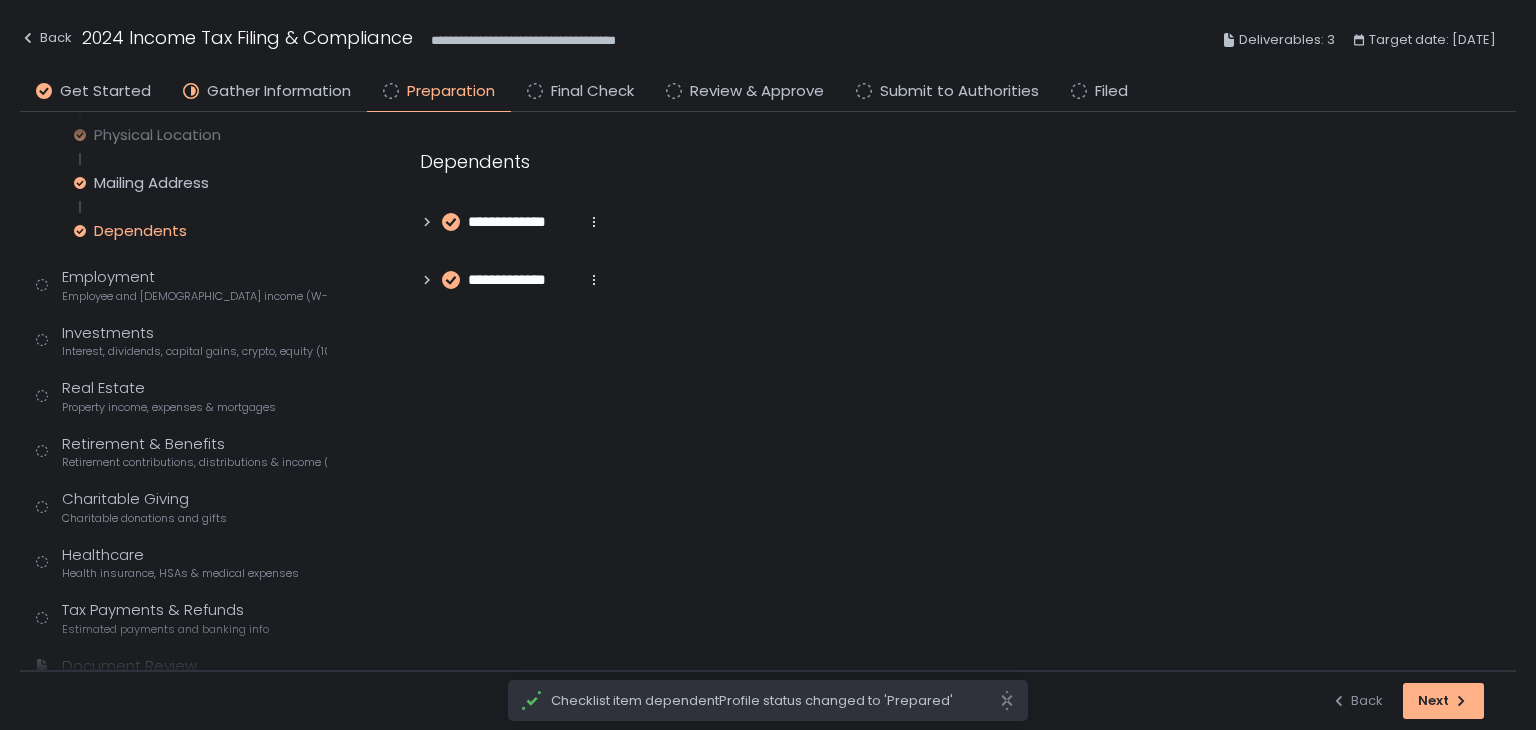click on "**********" at bounding box center [948, 220] 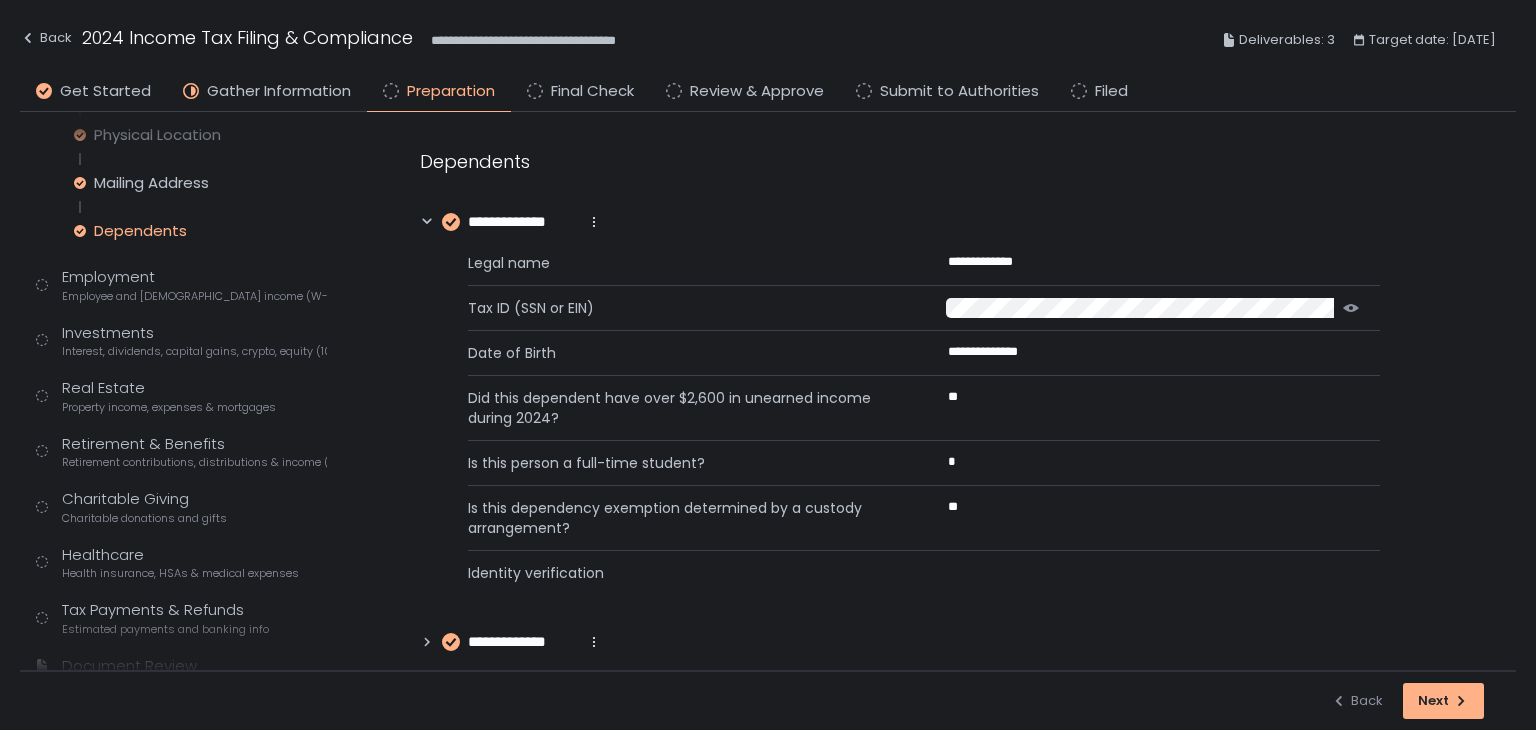click 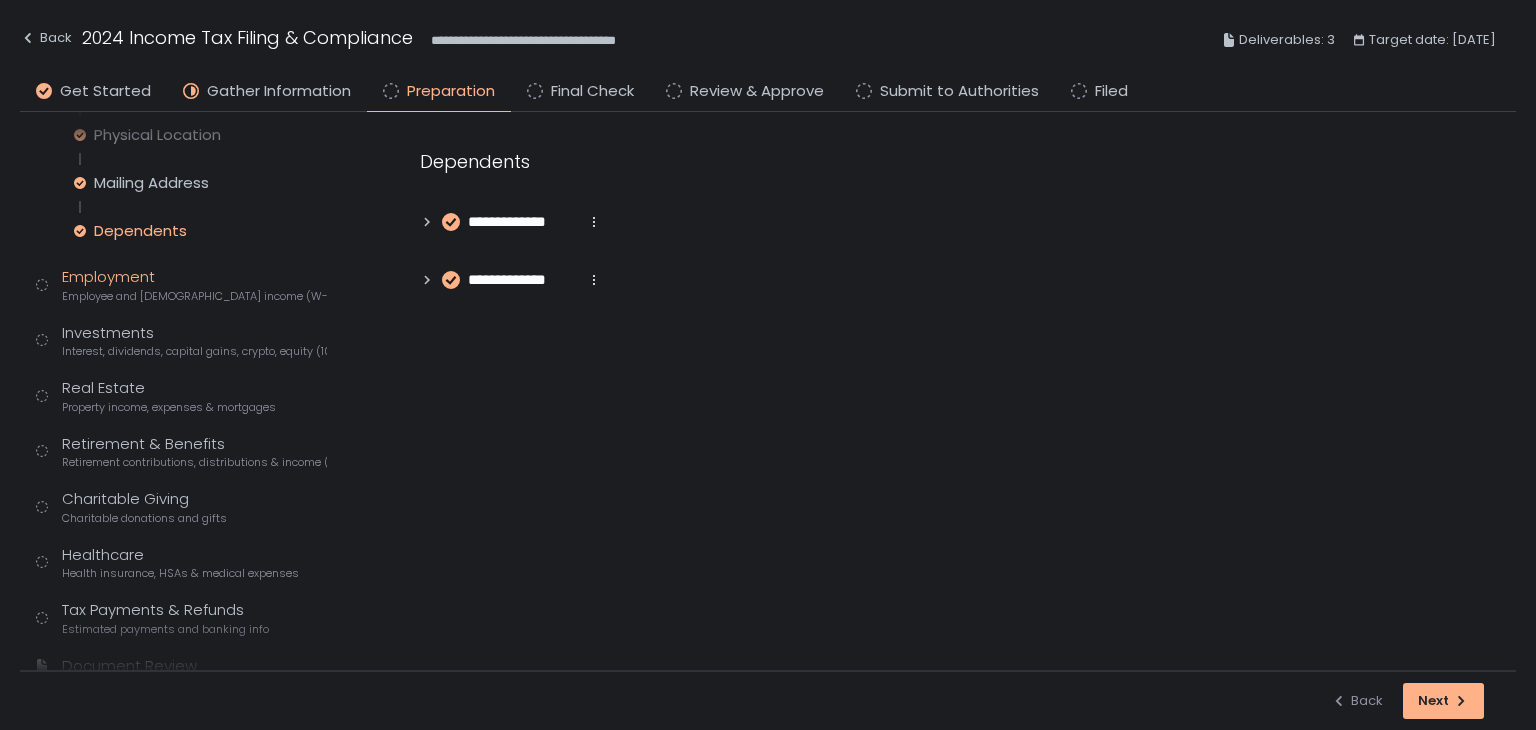 click on "Employee and [DEMOGRAPHIC_DATA] income (W-2s)" 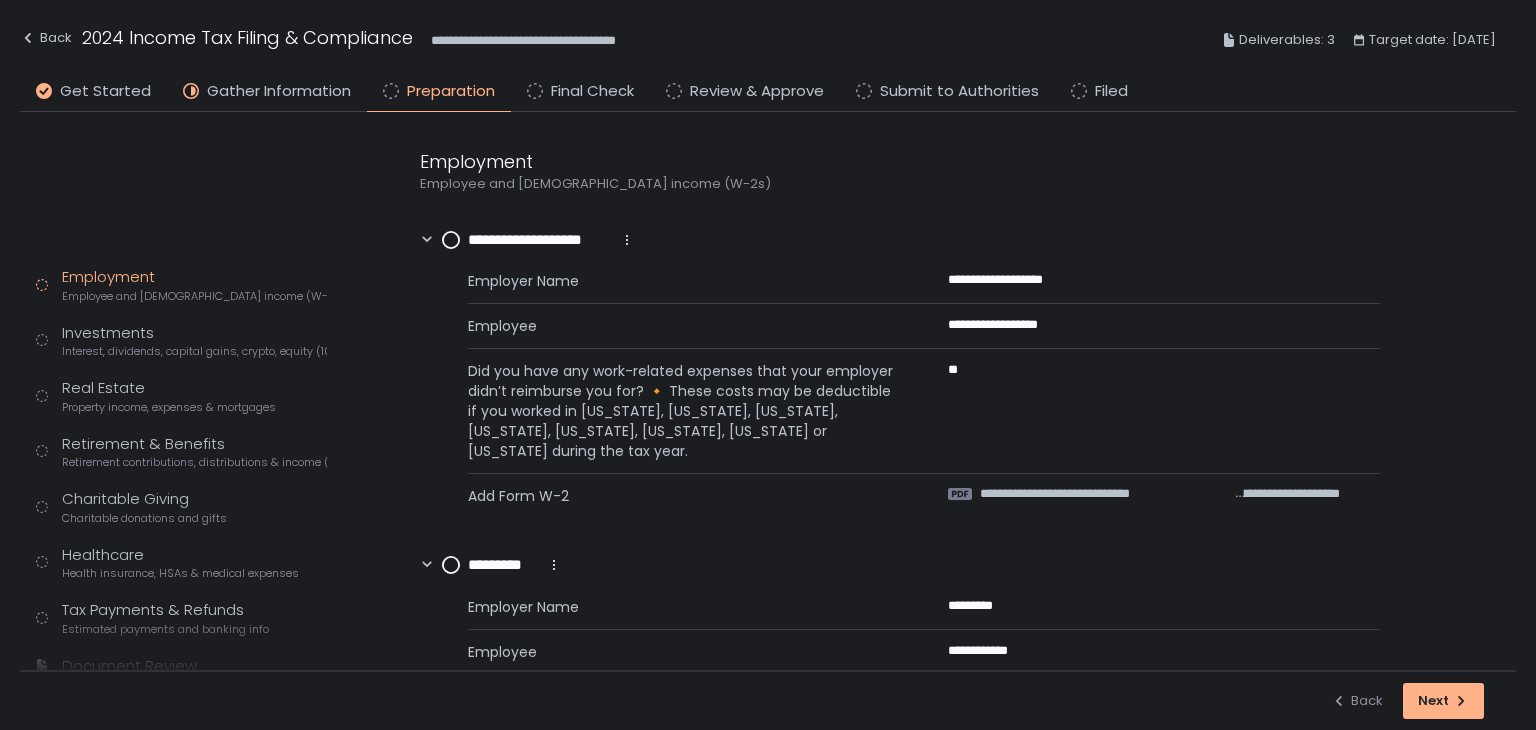 scroll, scrollTop: 110, scrollLeft: 0, axis: vertical 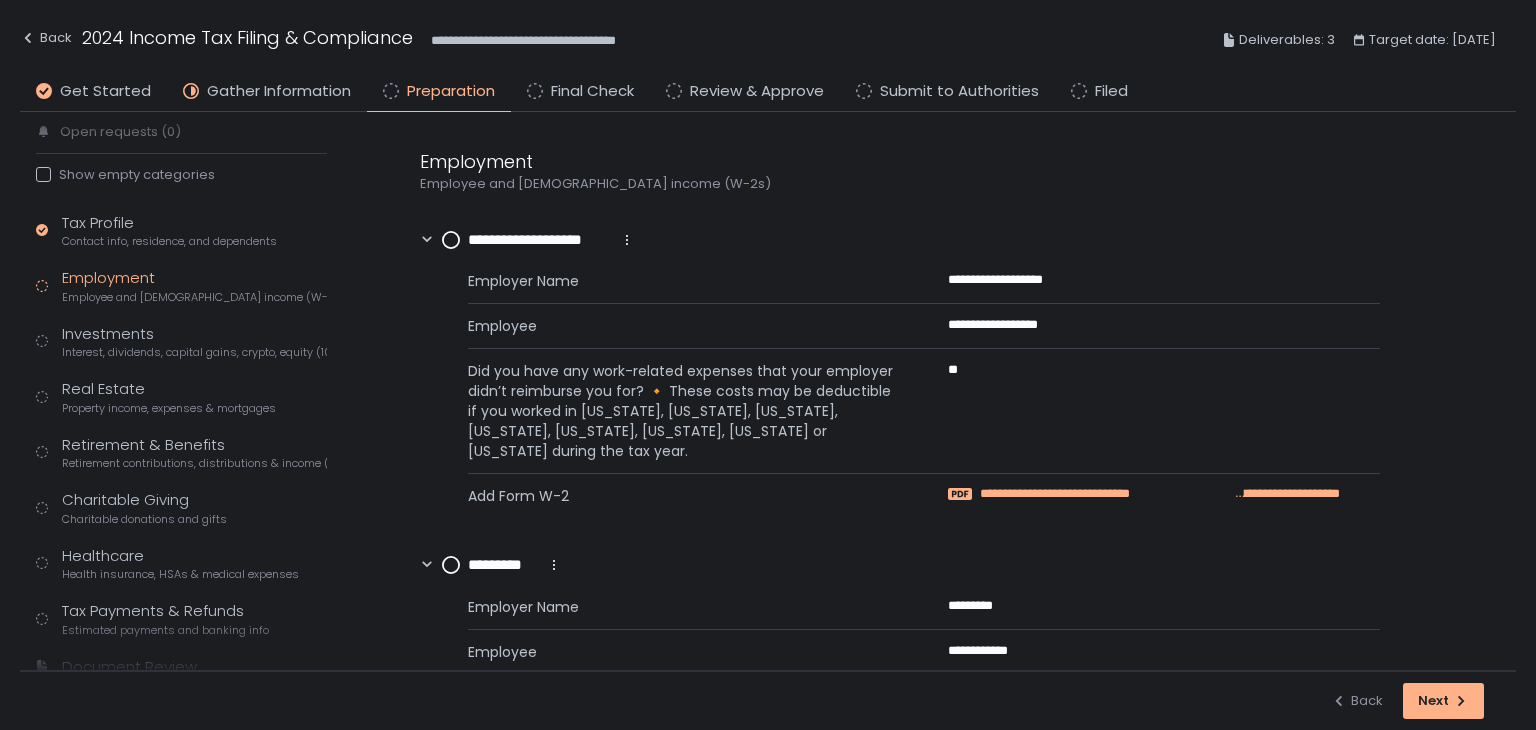 click on "**********" at bounding box center (1107, 494) 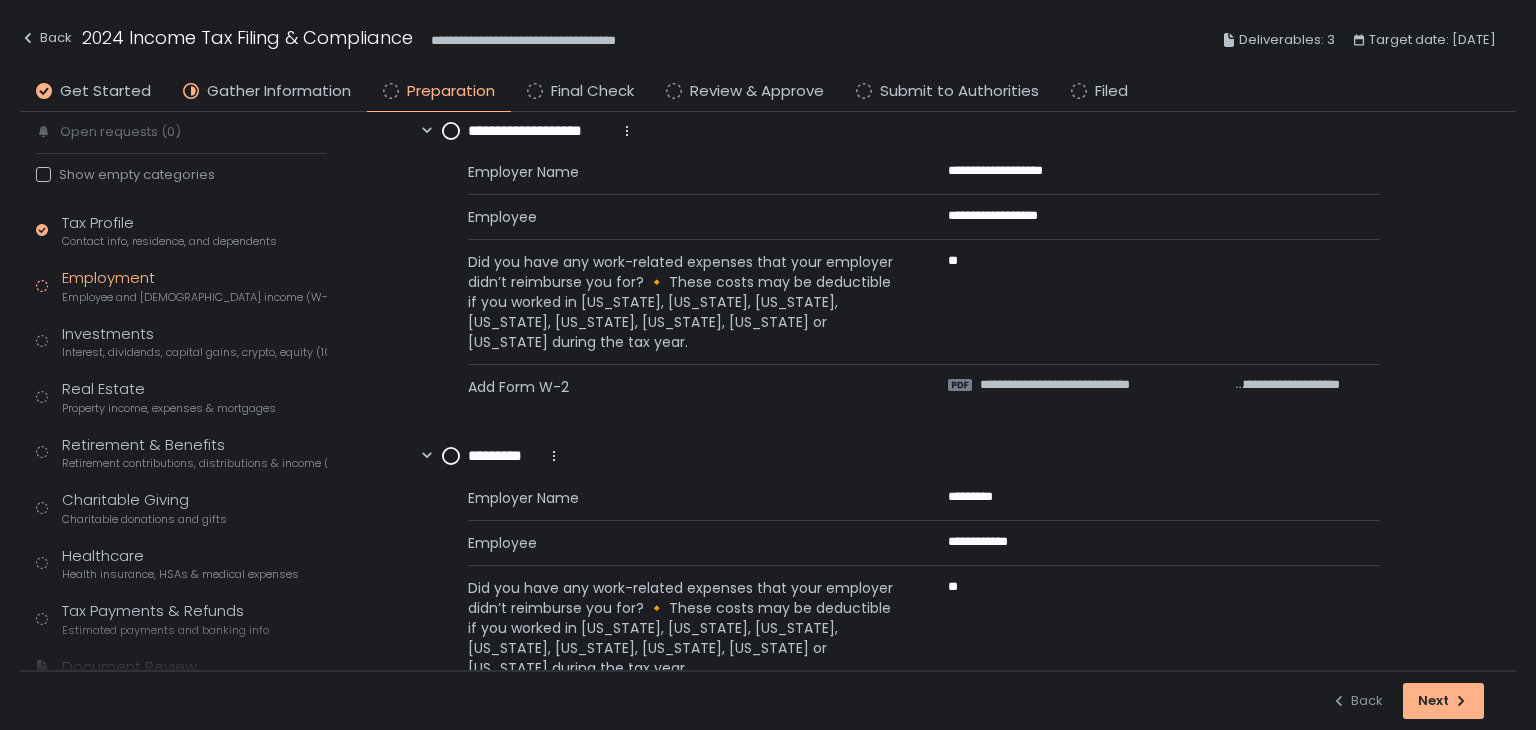 scroll, scrollTop: 8, scrollLeft: 0, axis: vertical 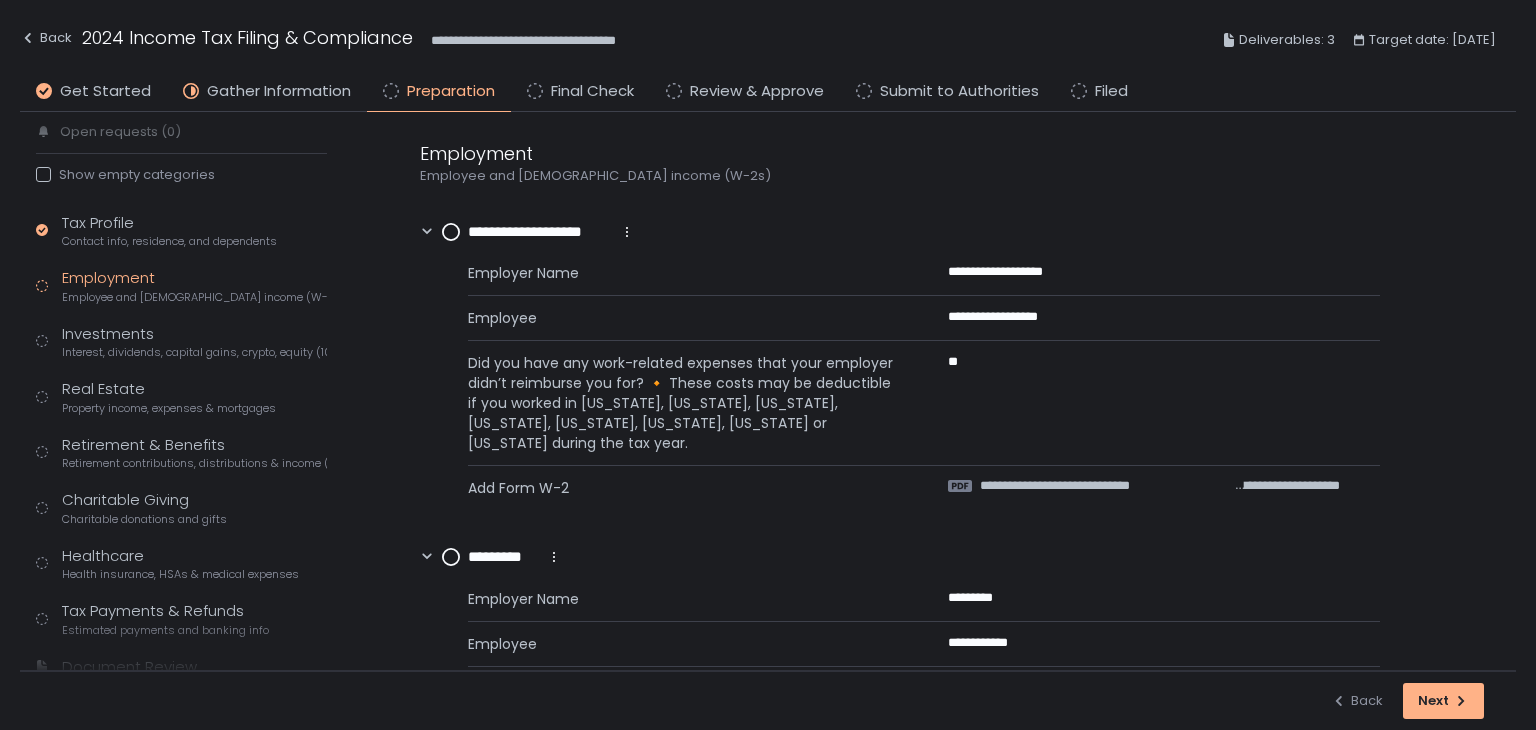 click 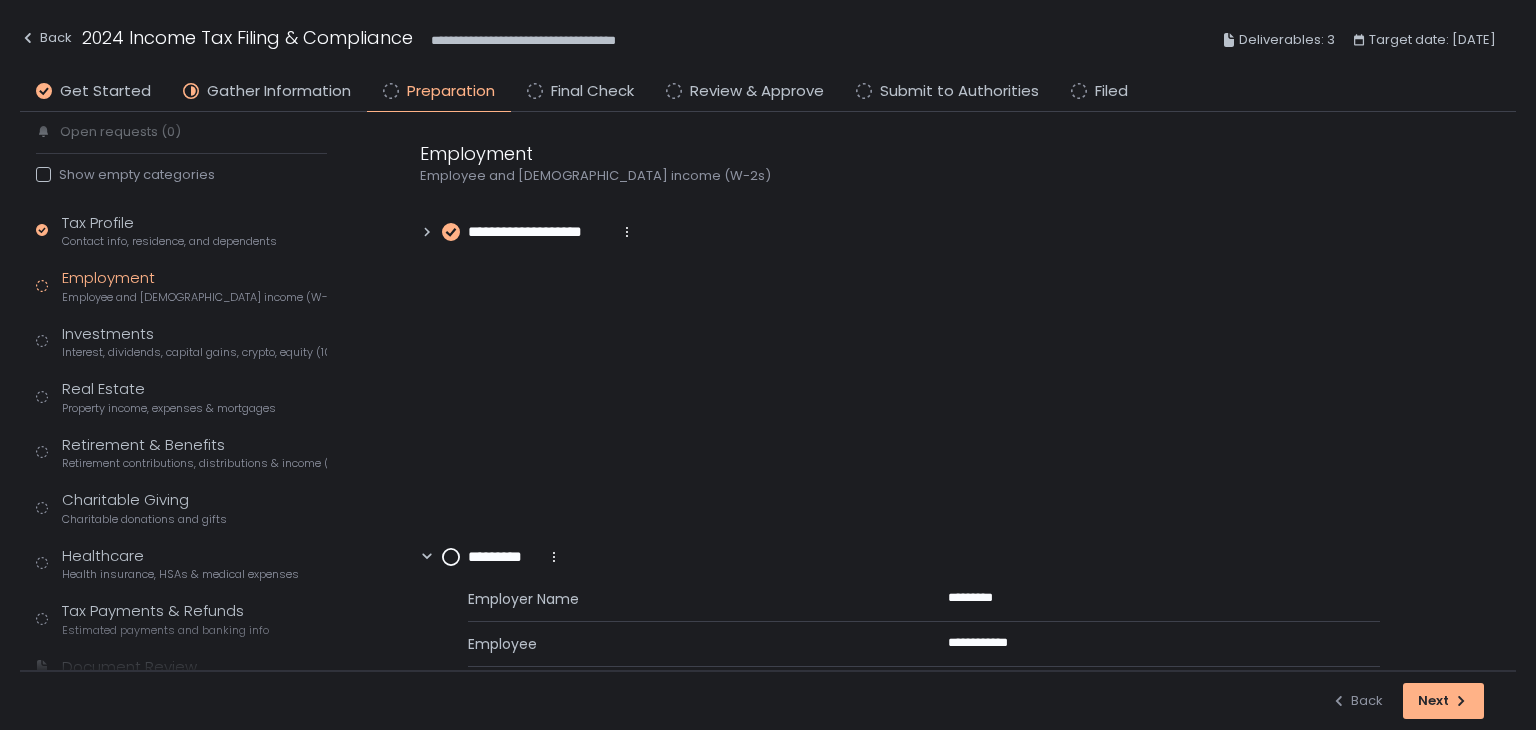 scroll, scrollTop: 0, scrollLeft: 0, axis: both 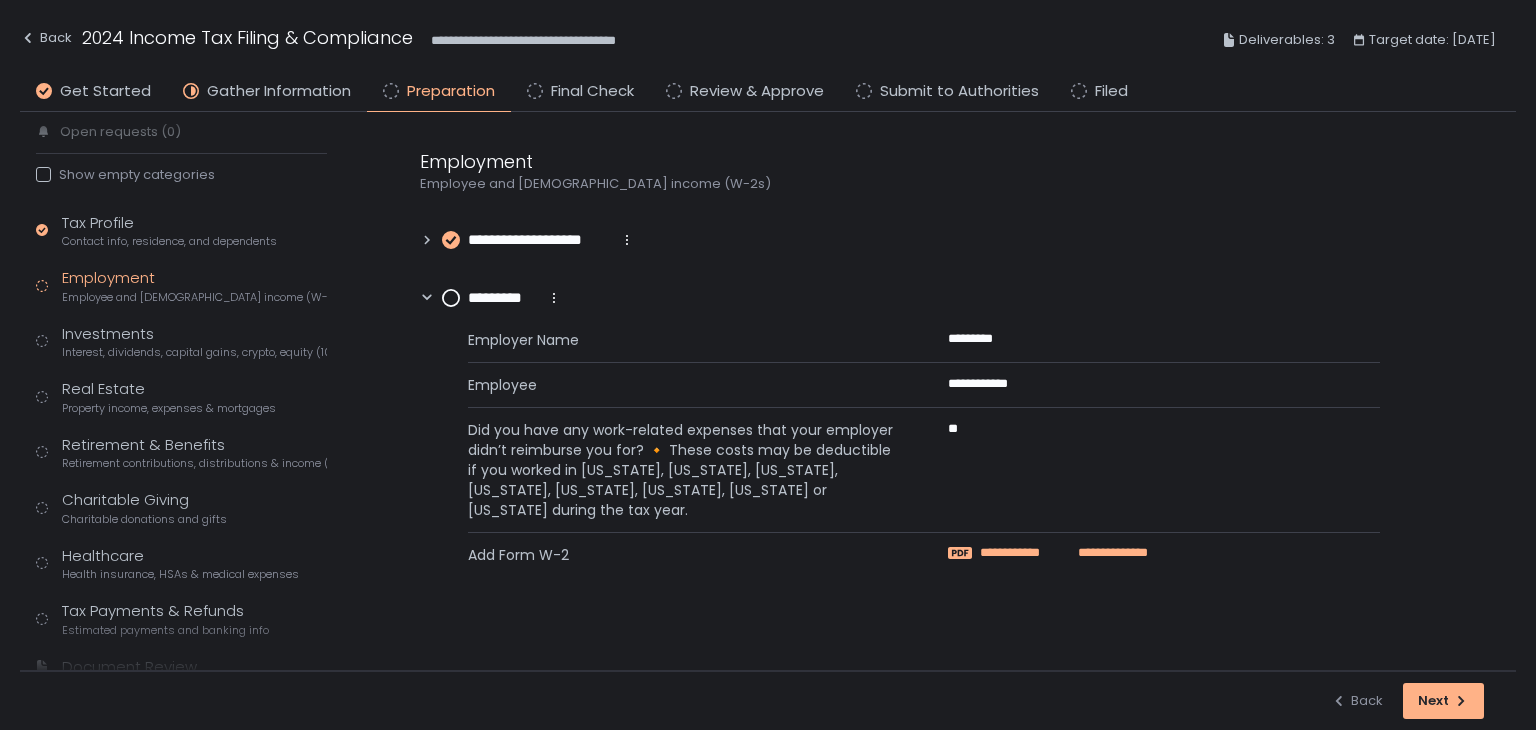 click on "**********" at bounding box center (1106, 553) 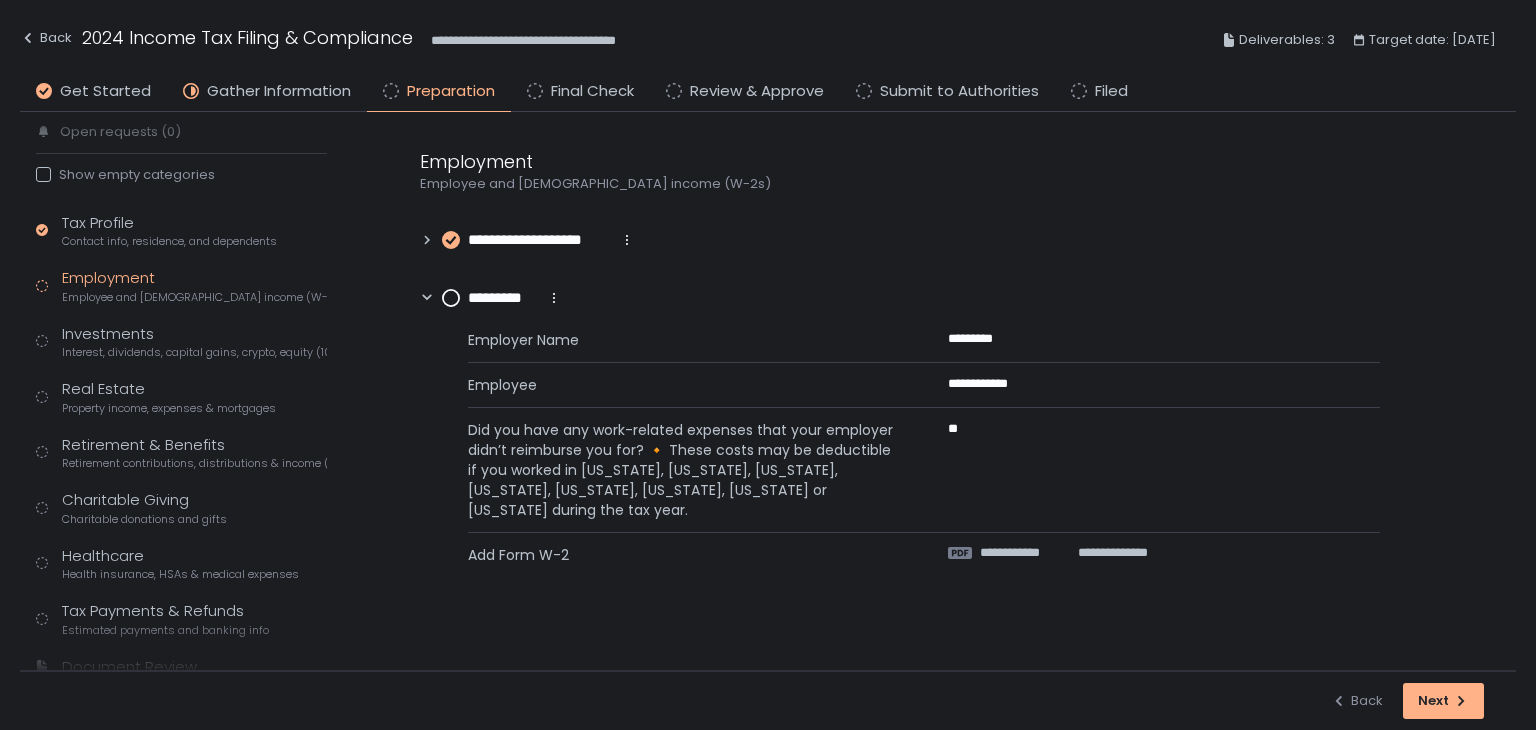 click 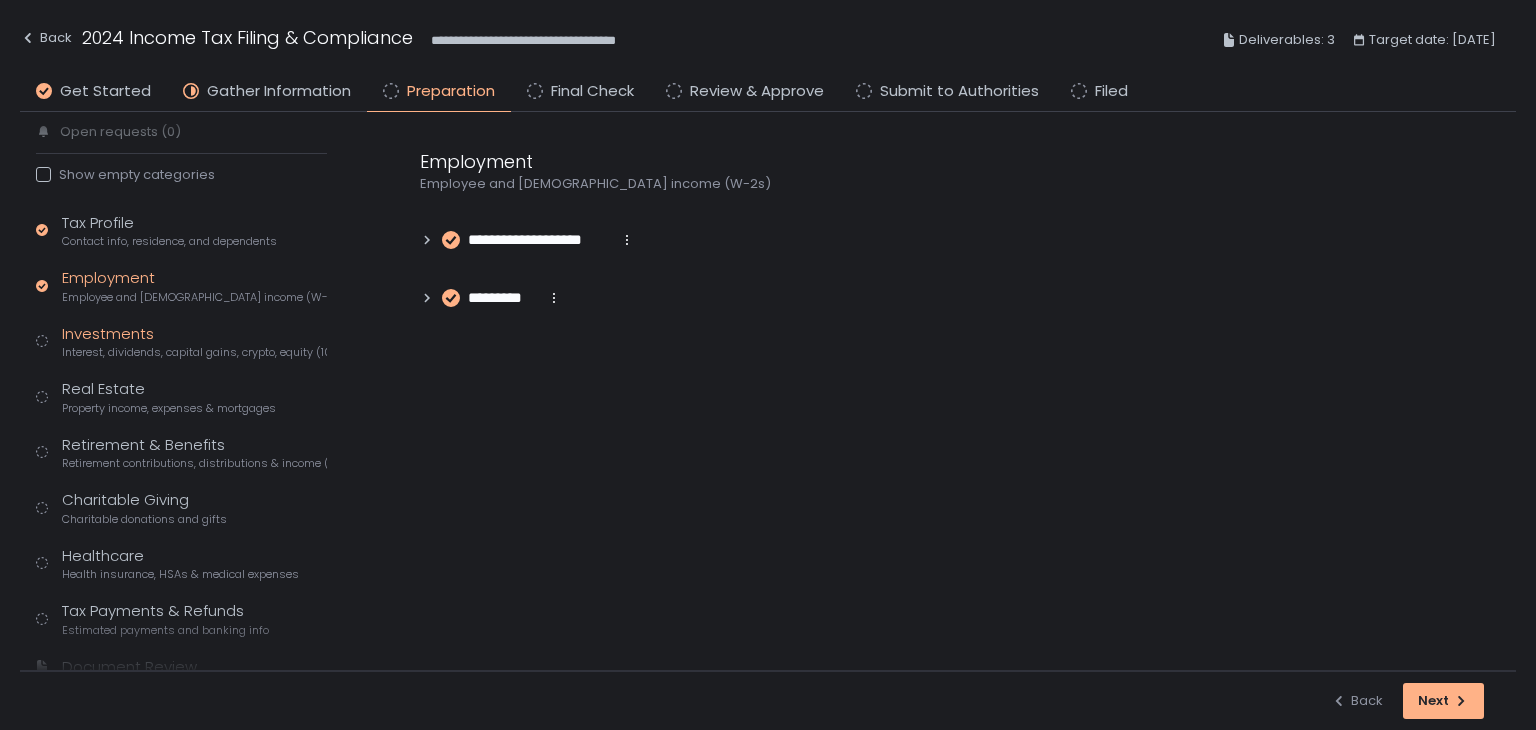 click on "Investments Interest, dividends, capital gains, crypto, equity (1099s, K-1s)" 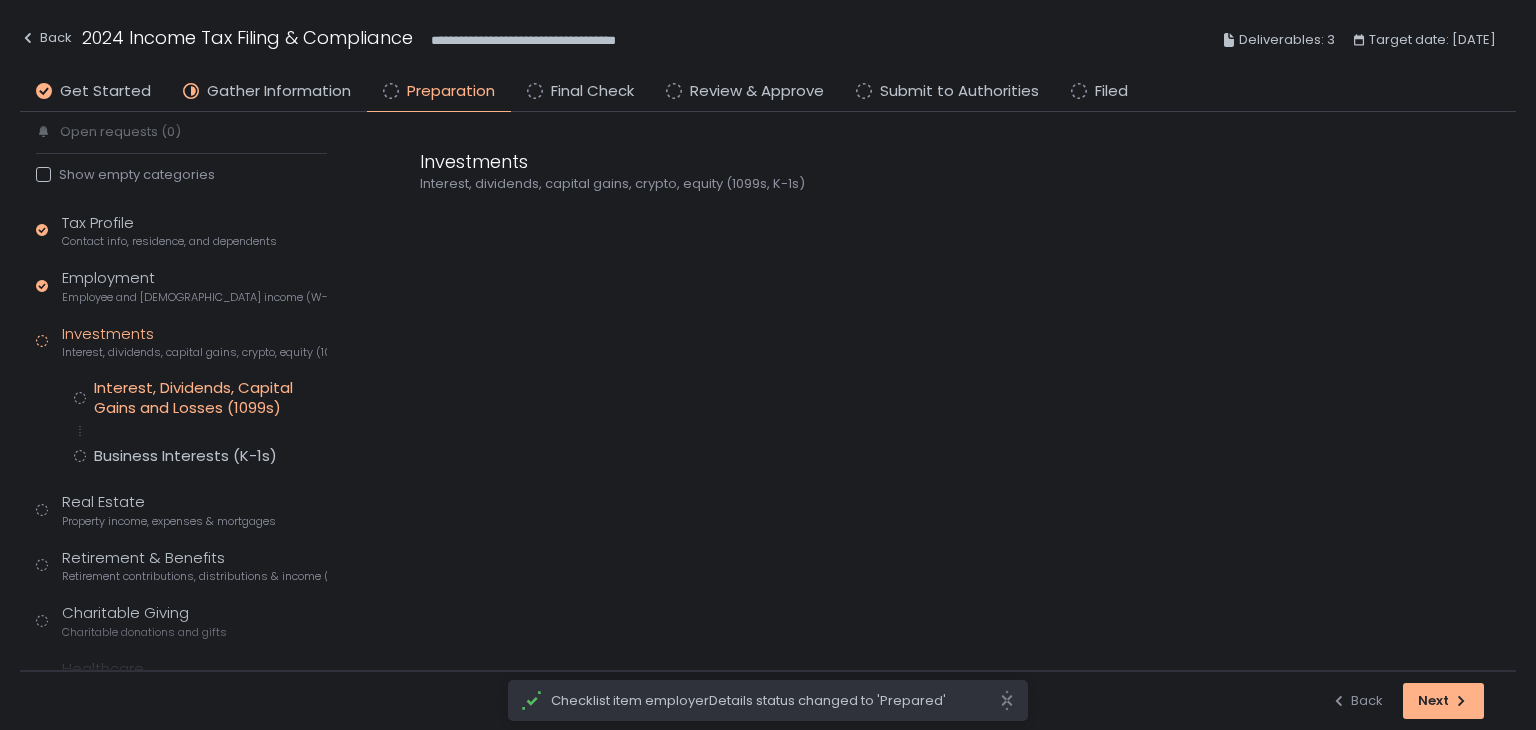 click on "Interest, Dividends, Capital Gains and Losses (1099s)" 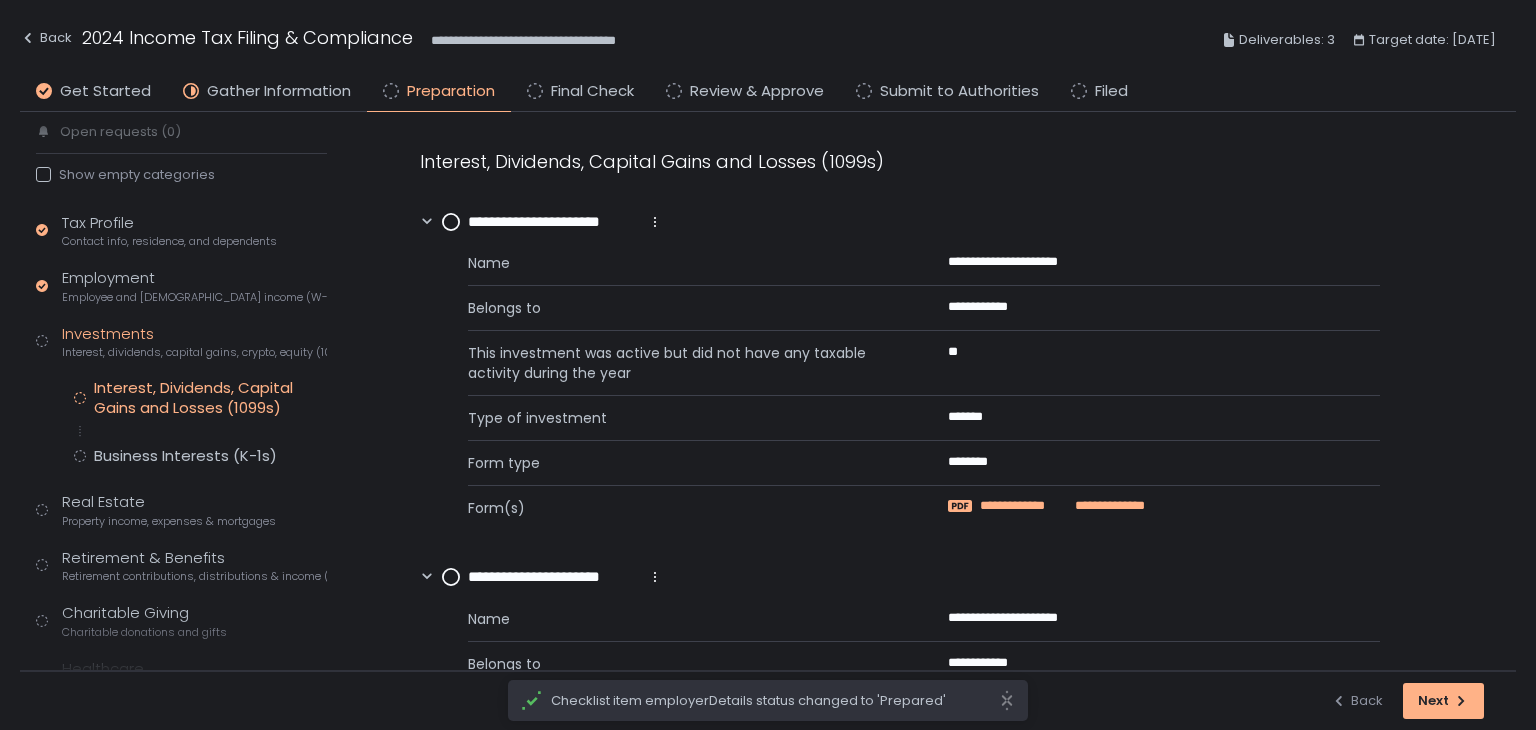 click on "**********" at bounding box center (1024, 506) 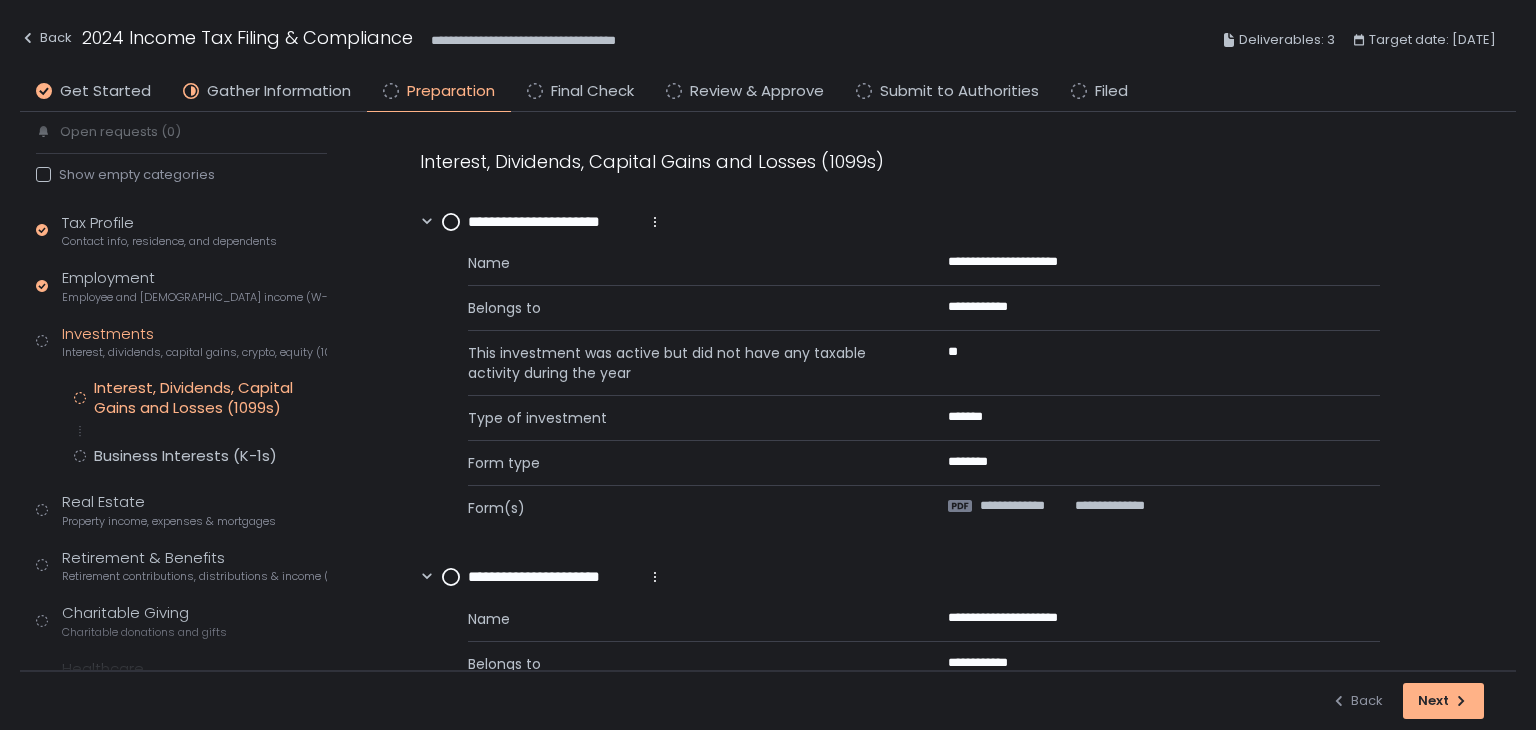 click 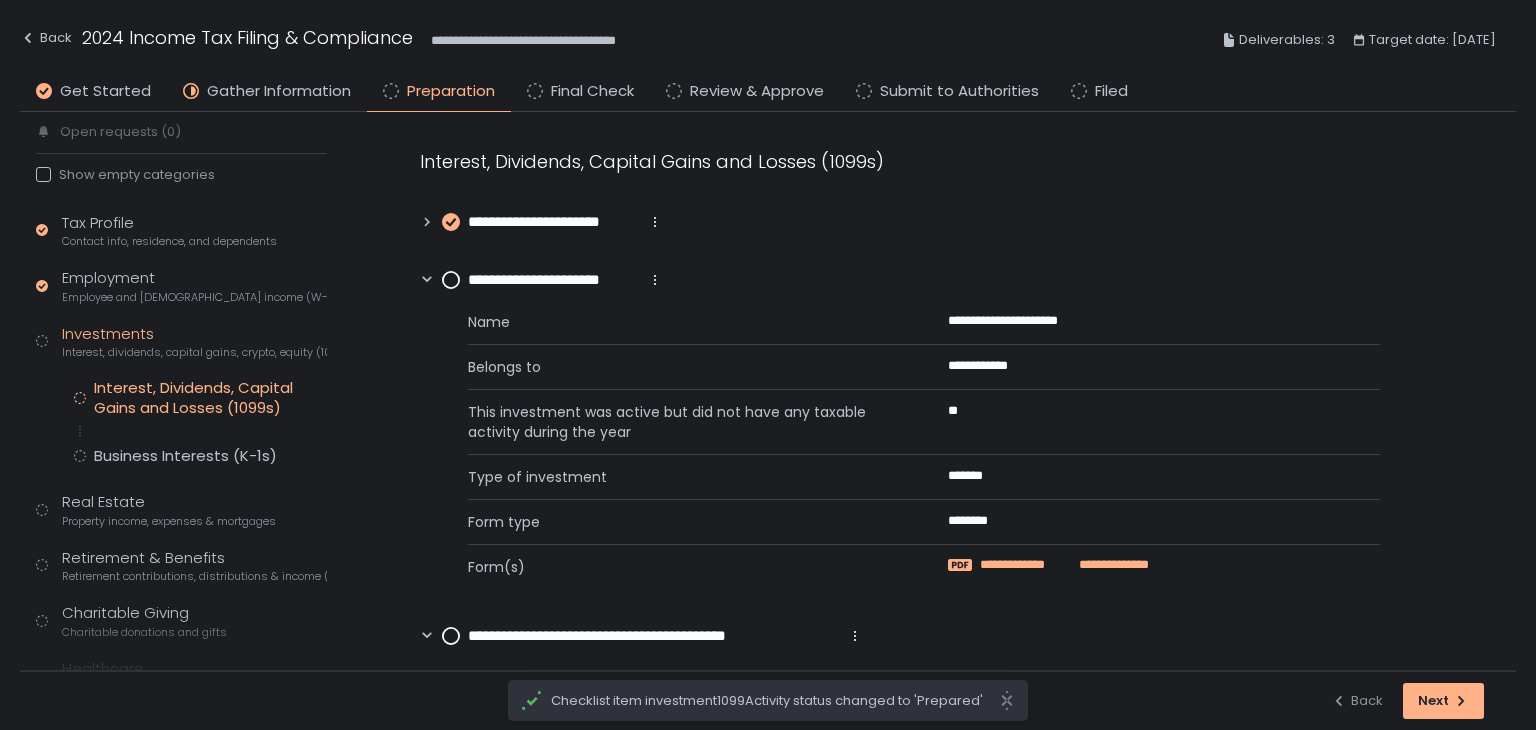 click on "**********" at bounding box center (1024, 565) 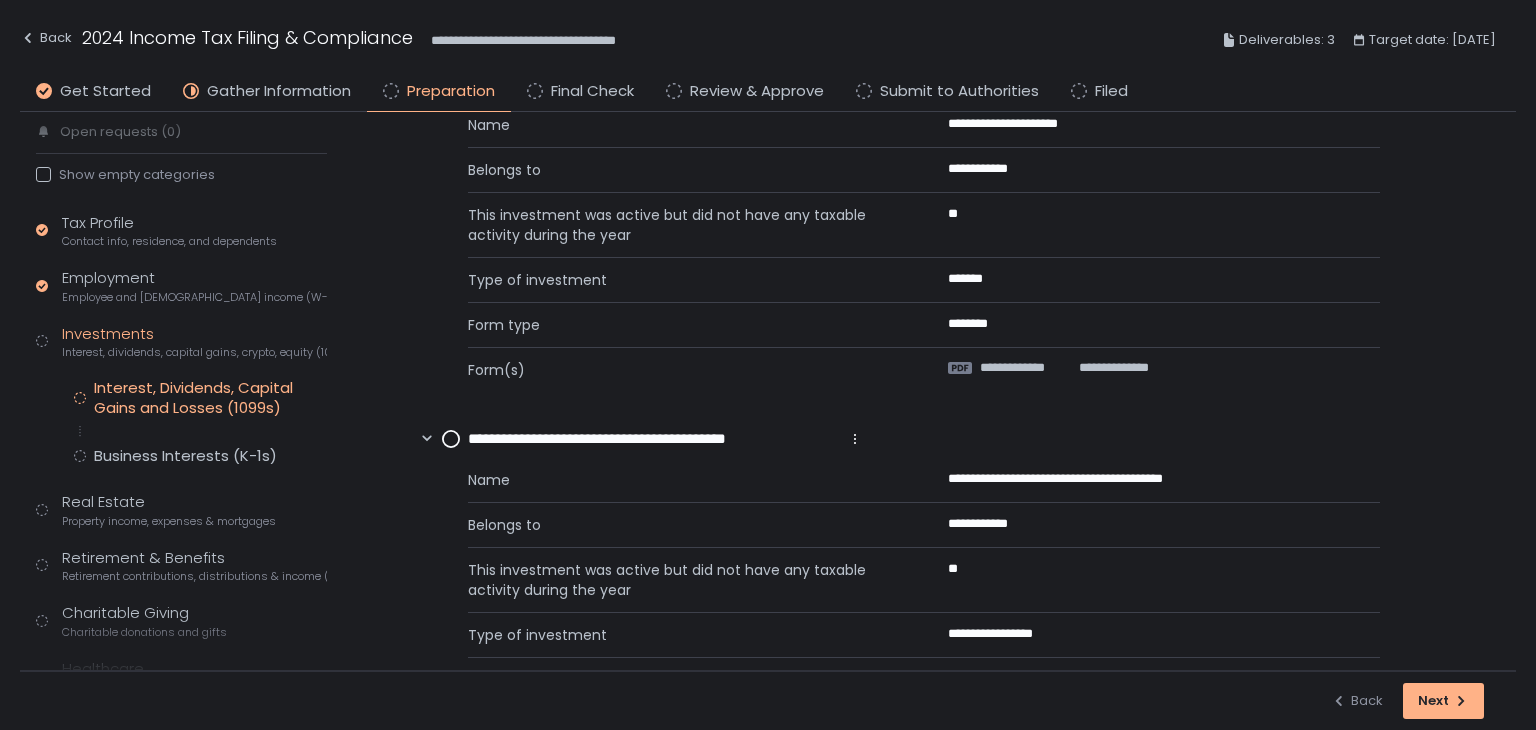 scroll, scrollTop: 0, scrollLeft: 0, axis: both 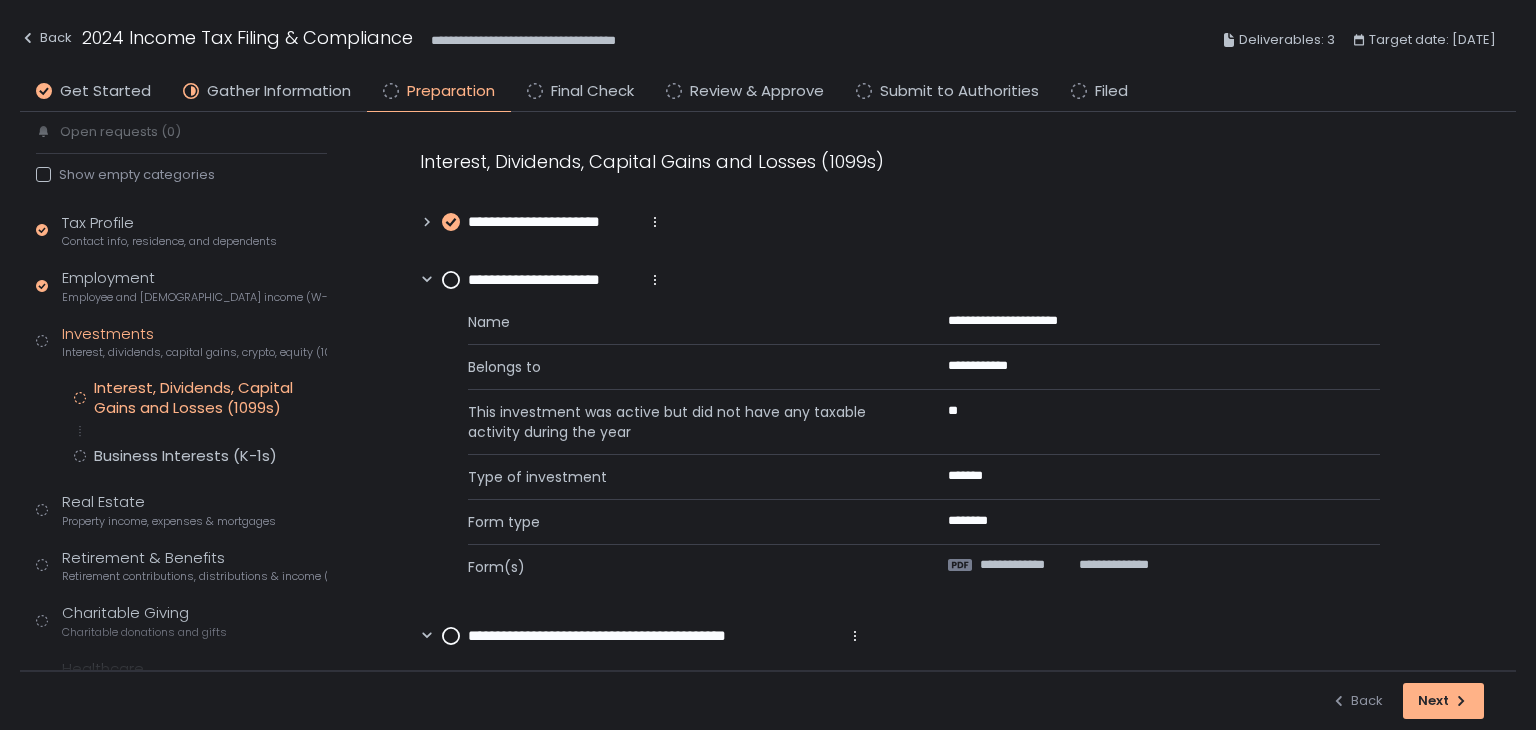 click 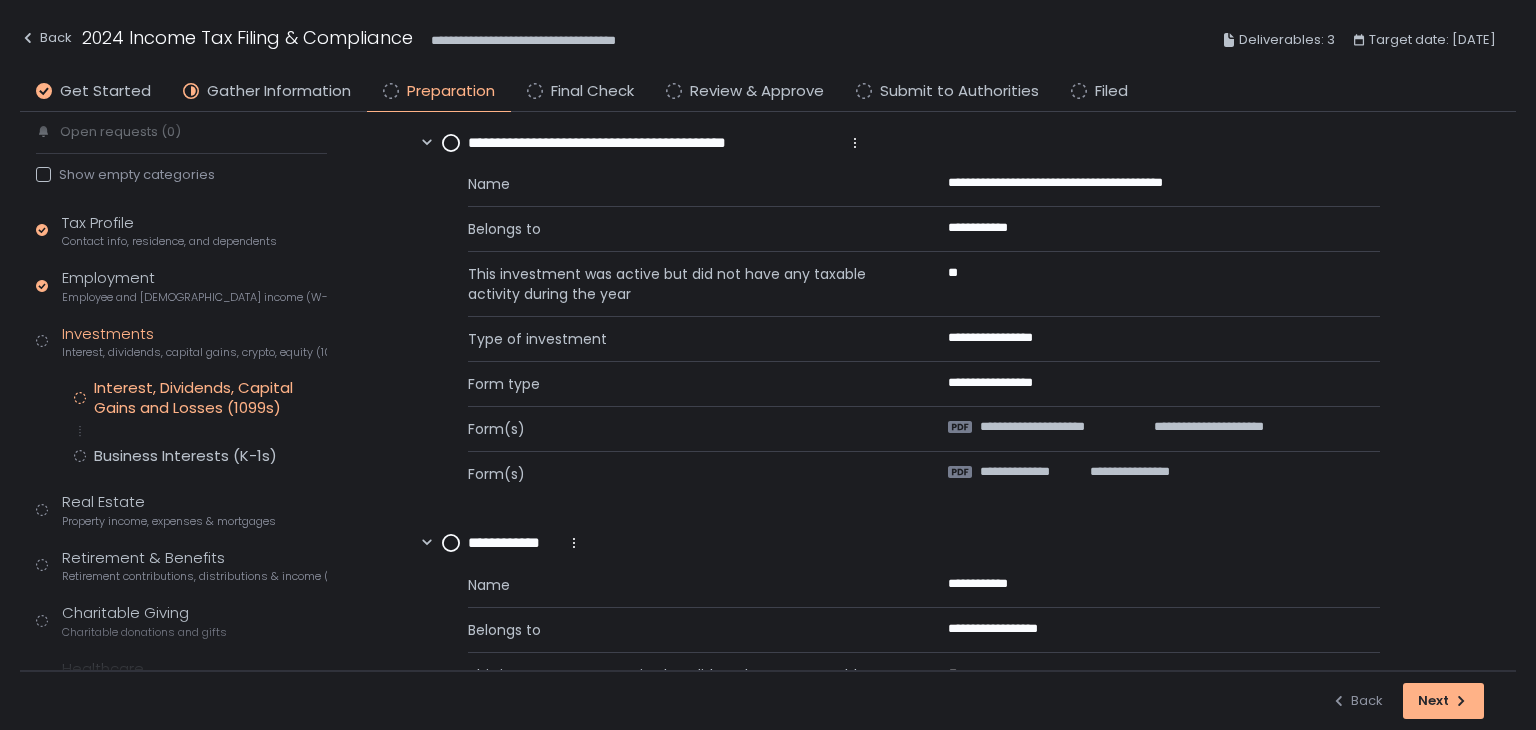 scroll, scrollTop: 200, scrollLeft: 0, axis: vertical 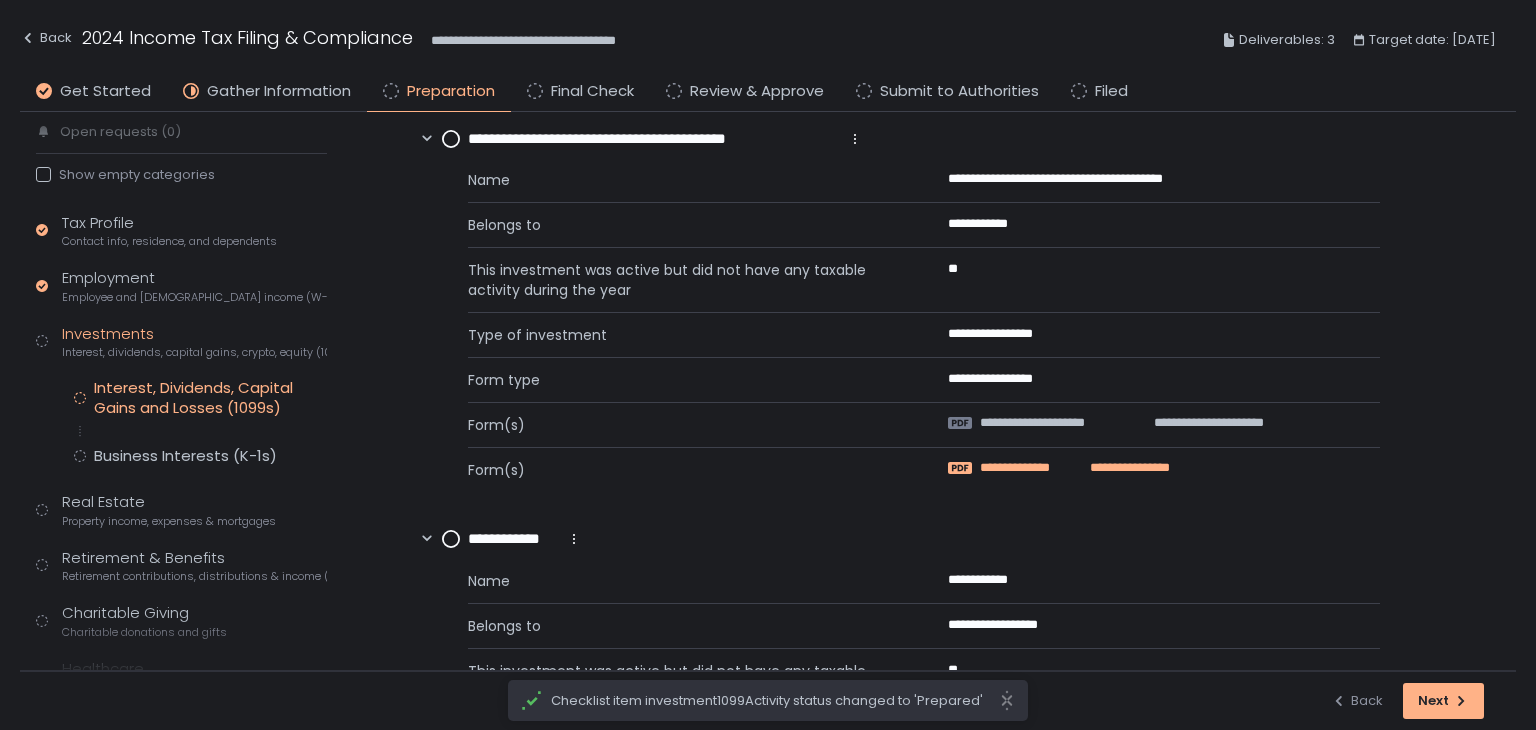 click on "**********" at bounding box center (1027, 468) 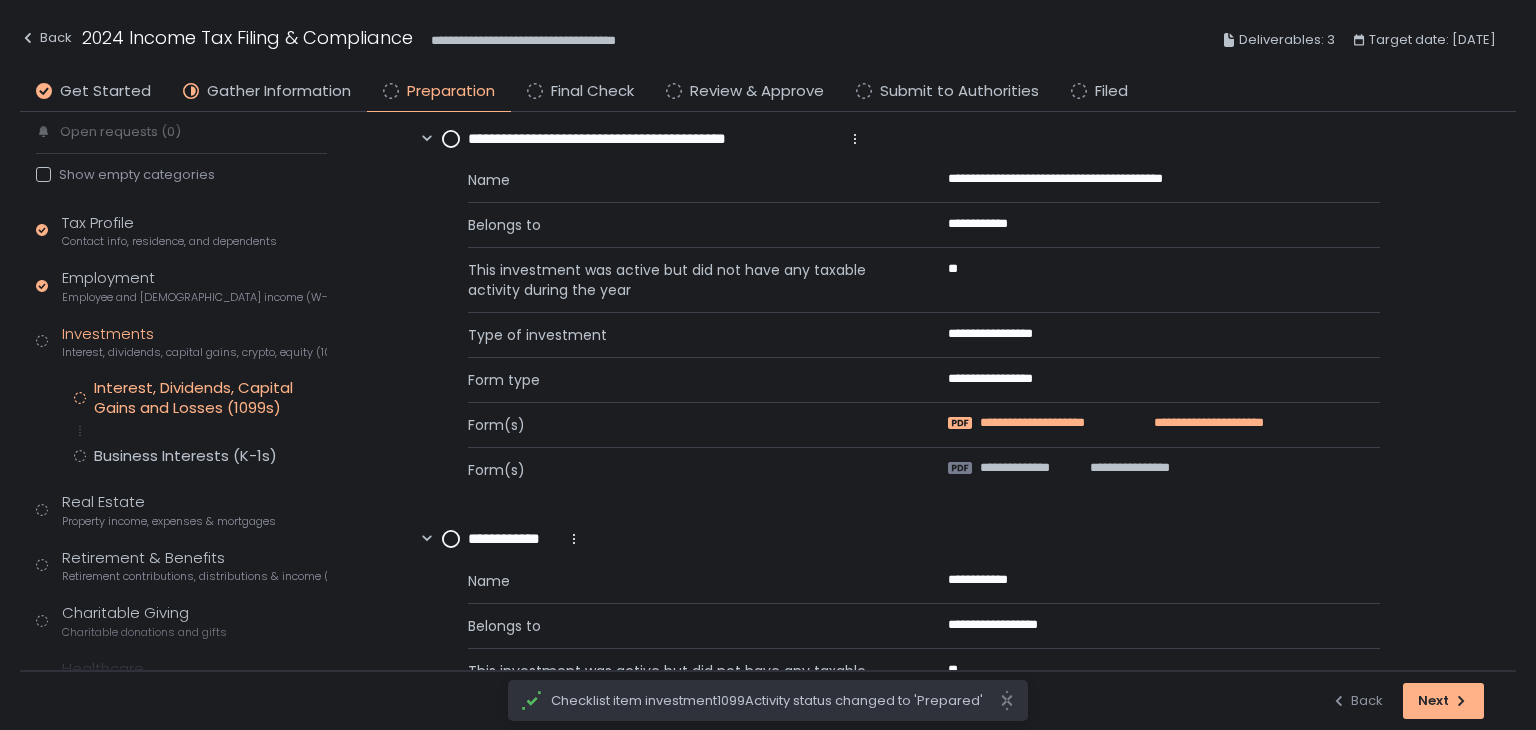 click on "**********" at bounding box center (1050, 423) 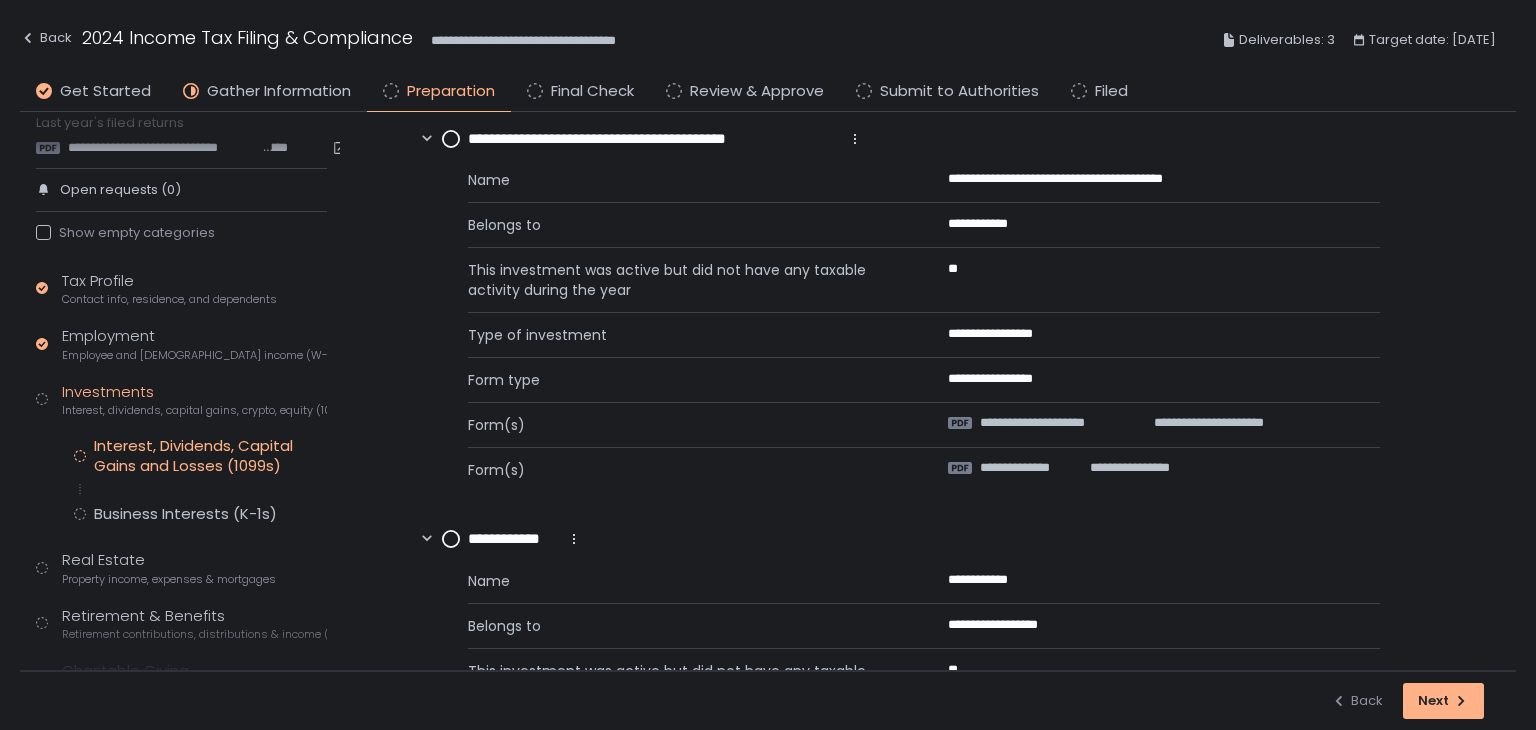 scroll, scrollTop: 0, scrollLeft: 0, axis: both 